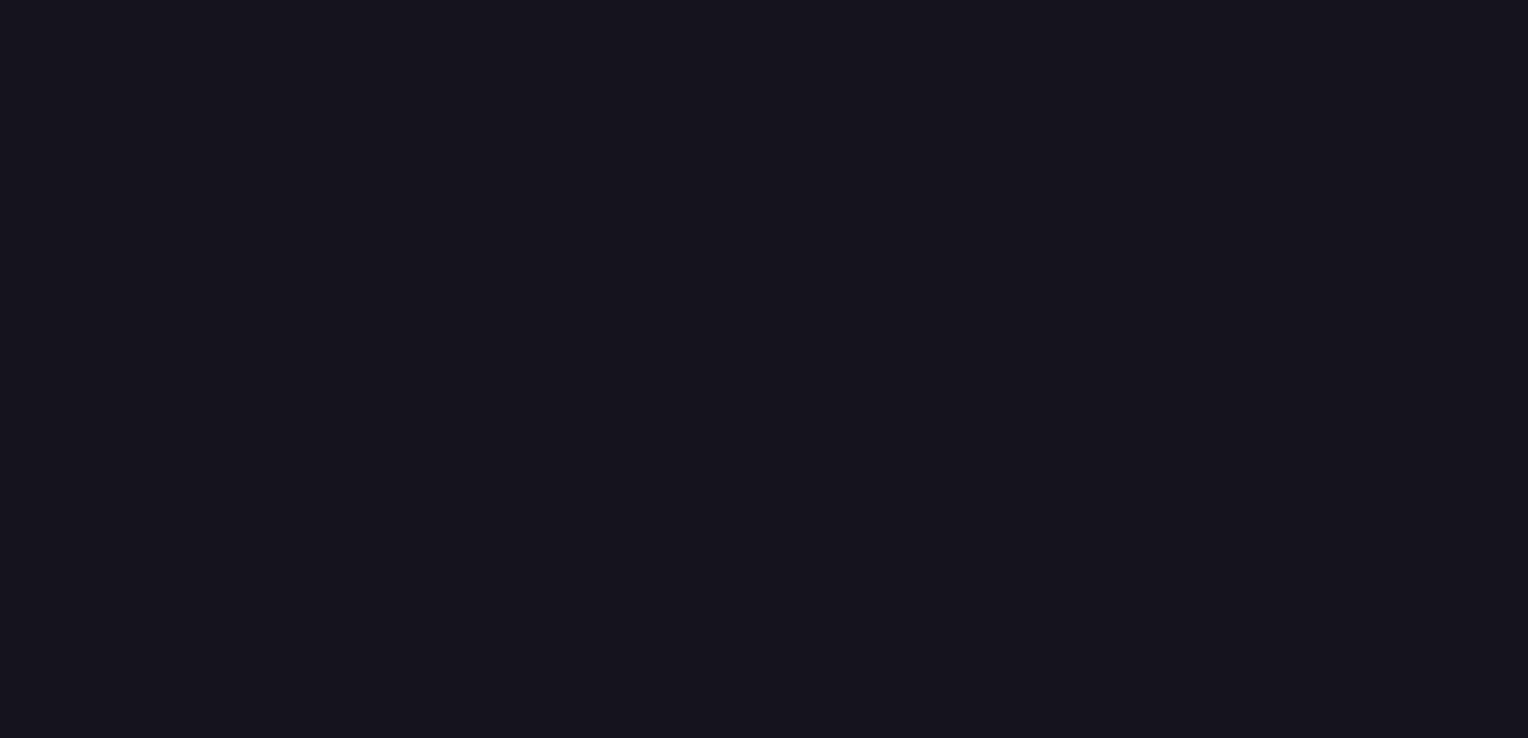 scroll, scrollTop: 0, scrollLeft: 0, axis: both 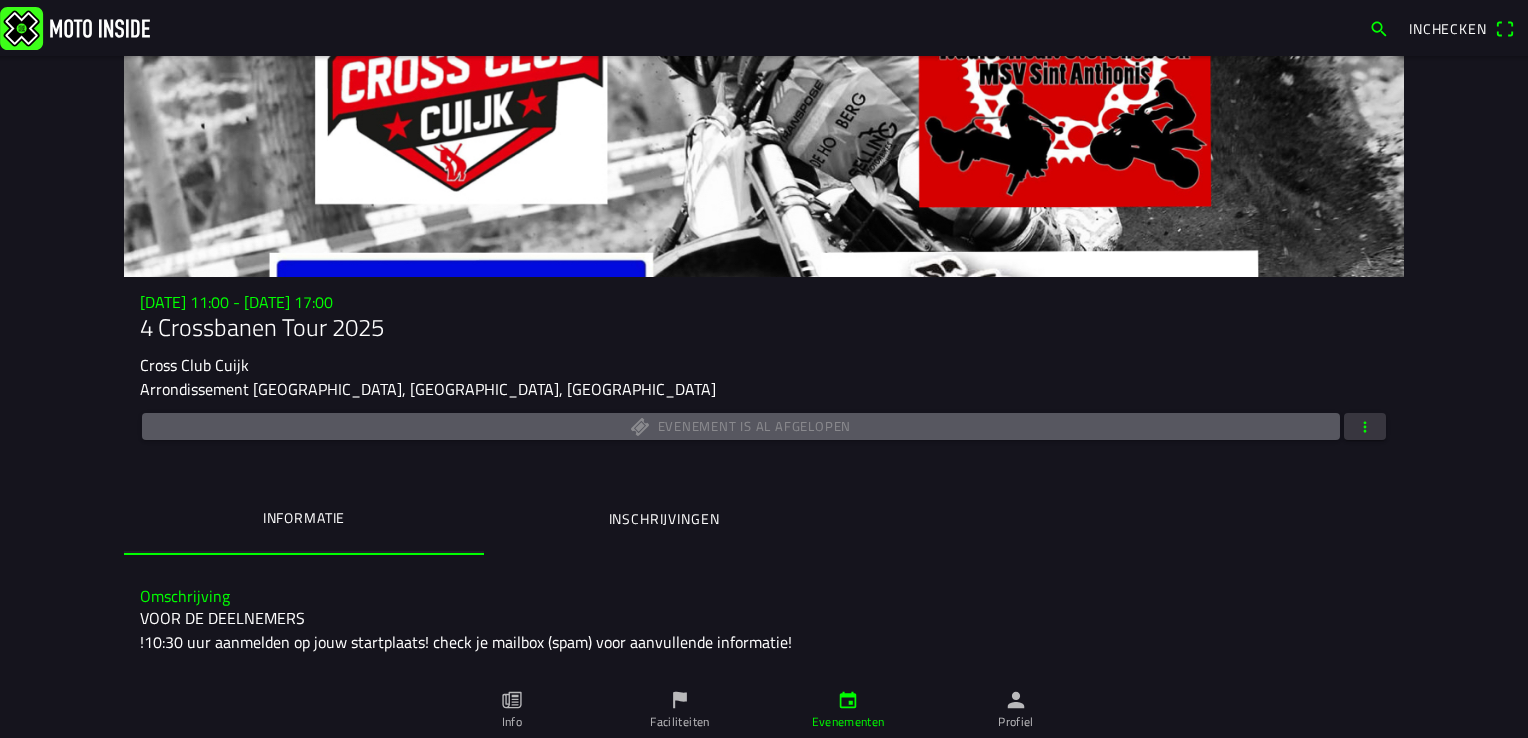 click on "Profiel" at bounding box center (1016, 710) 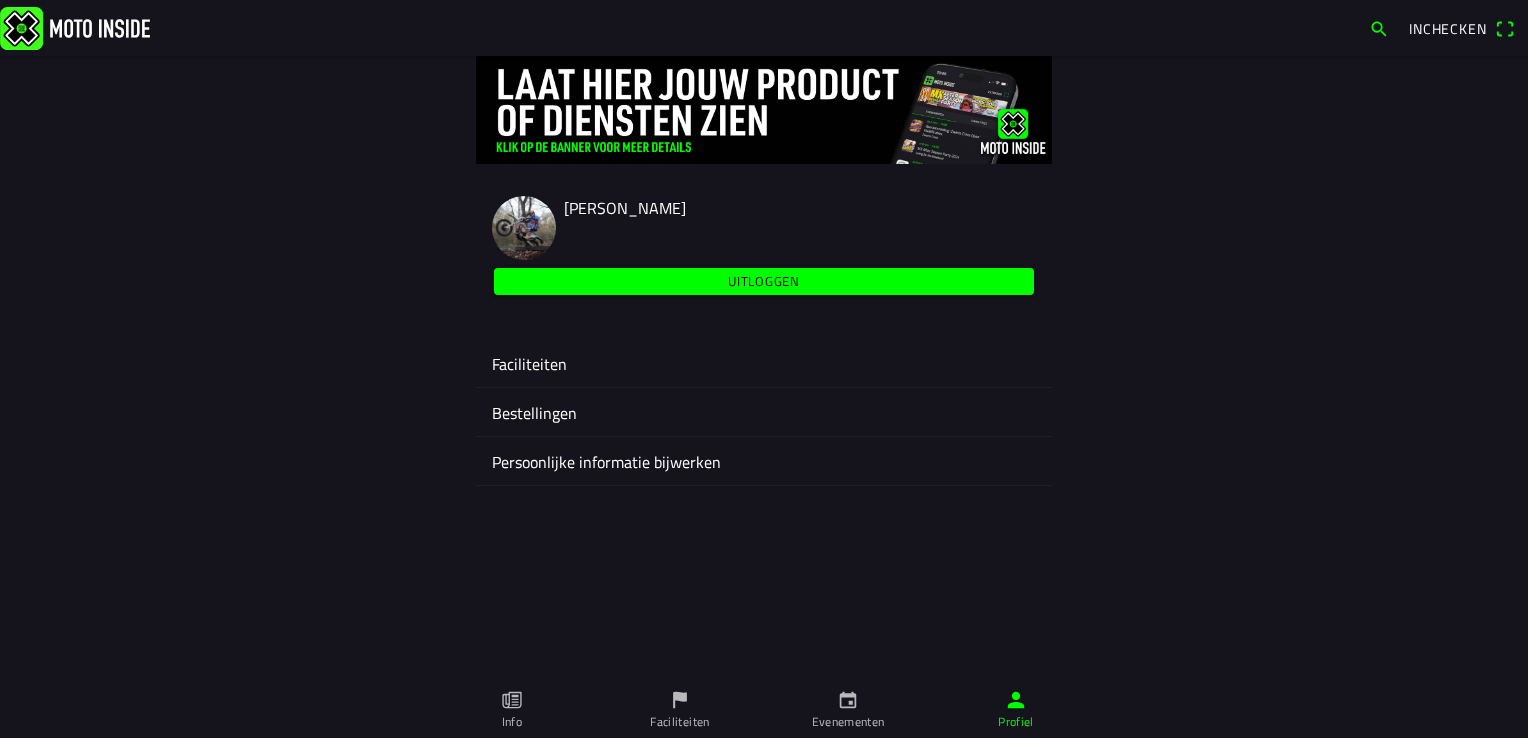 click on "Faciliteiten" 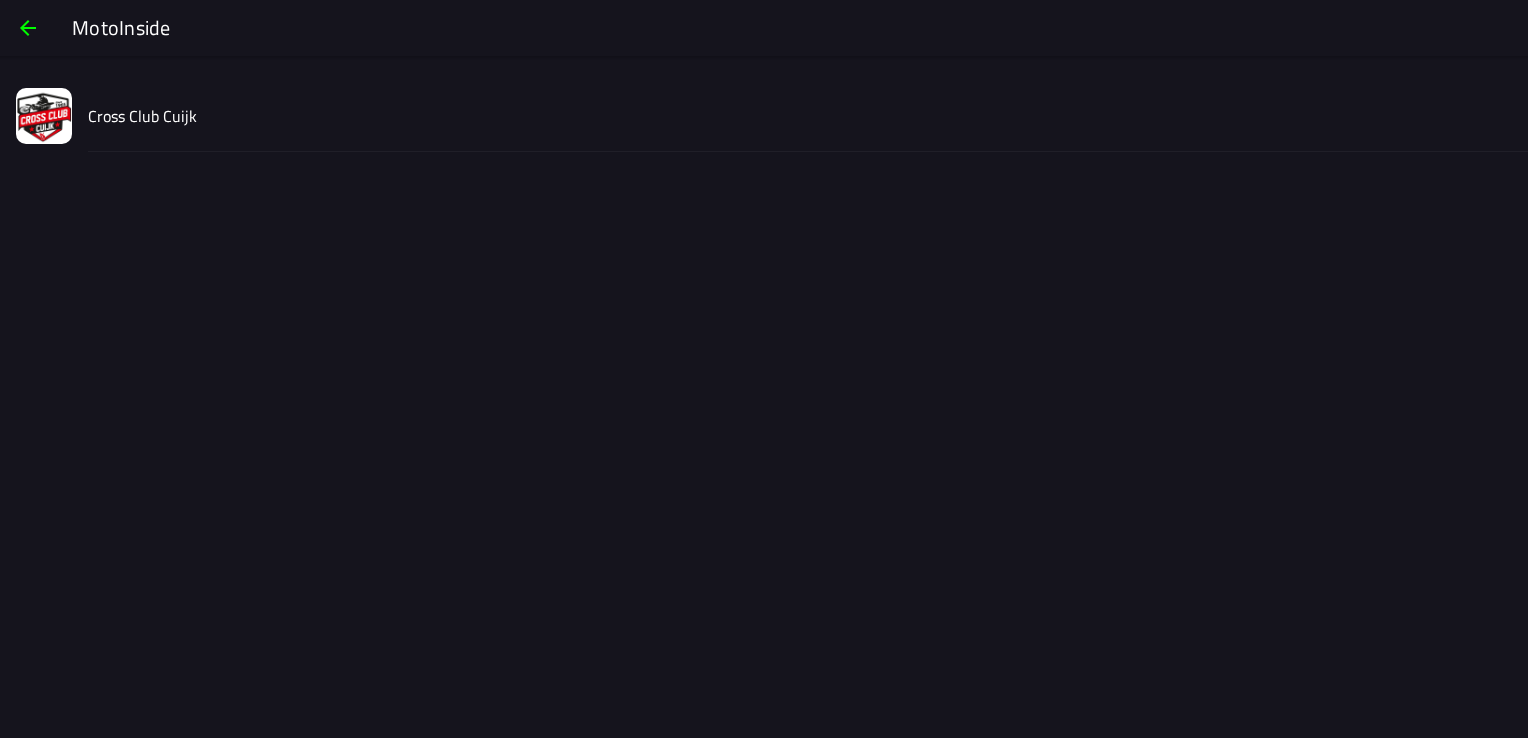 click on "Cross Club Cuijk" 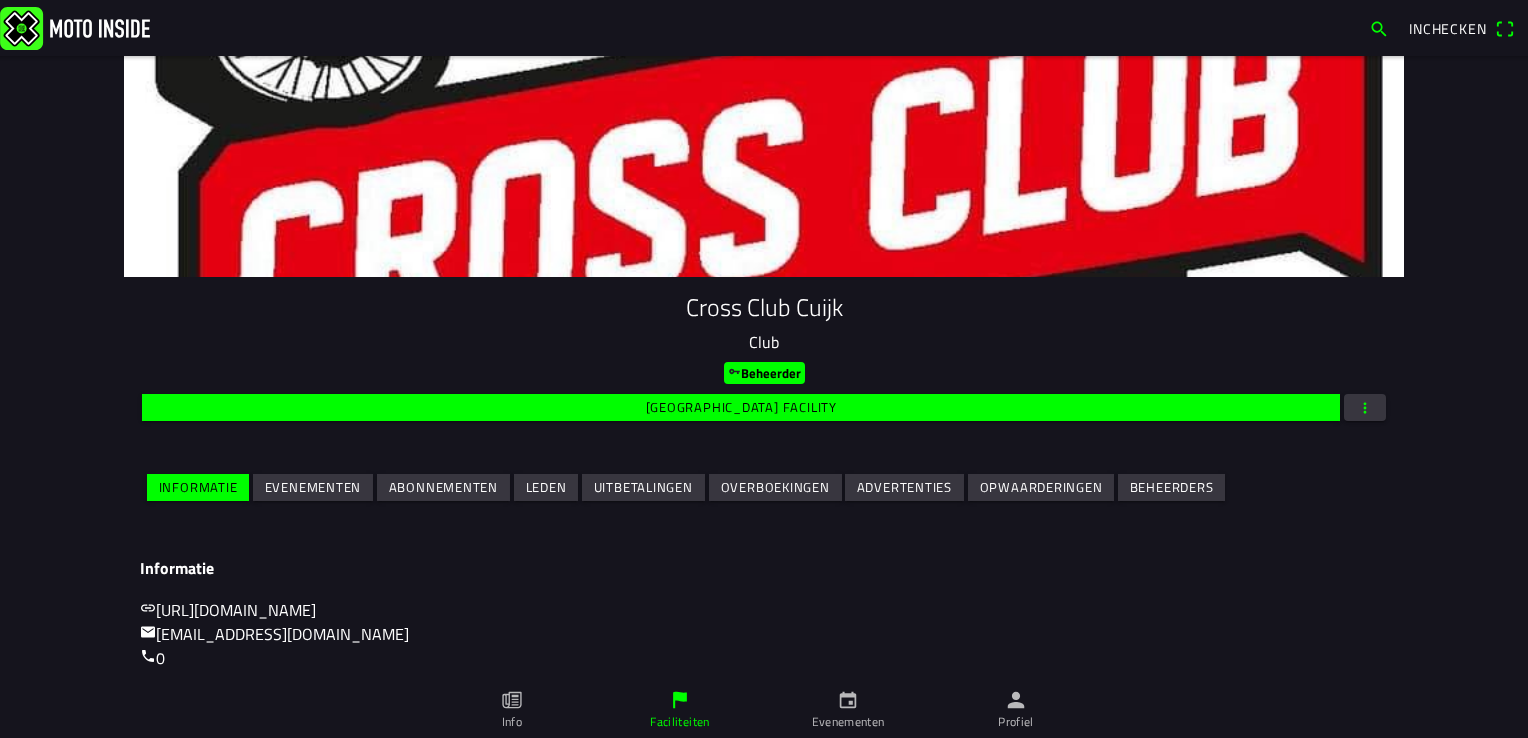 click on "Evenementen" at bounding box center (0, 0) 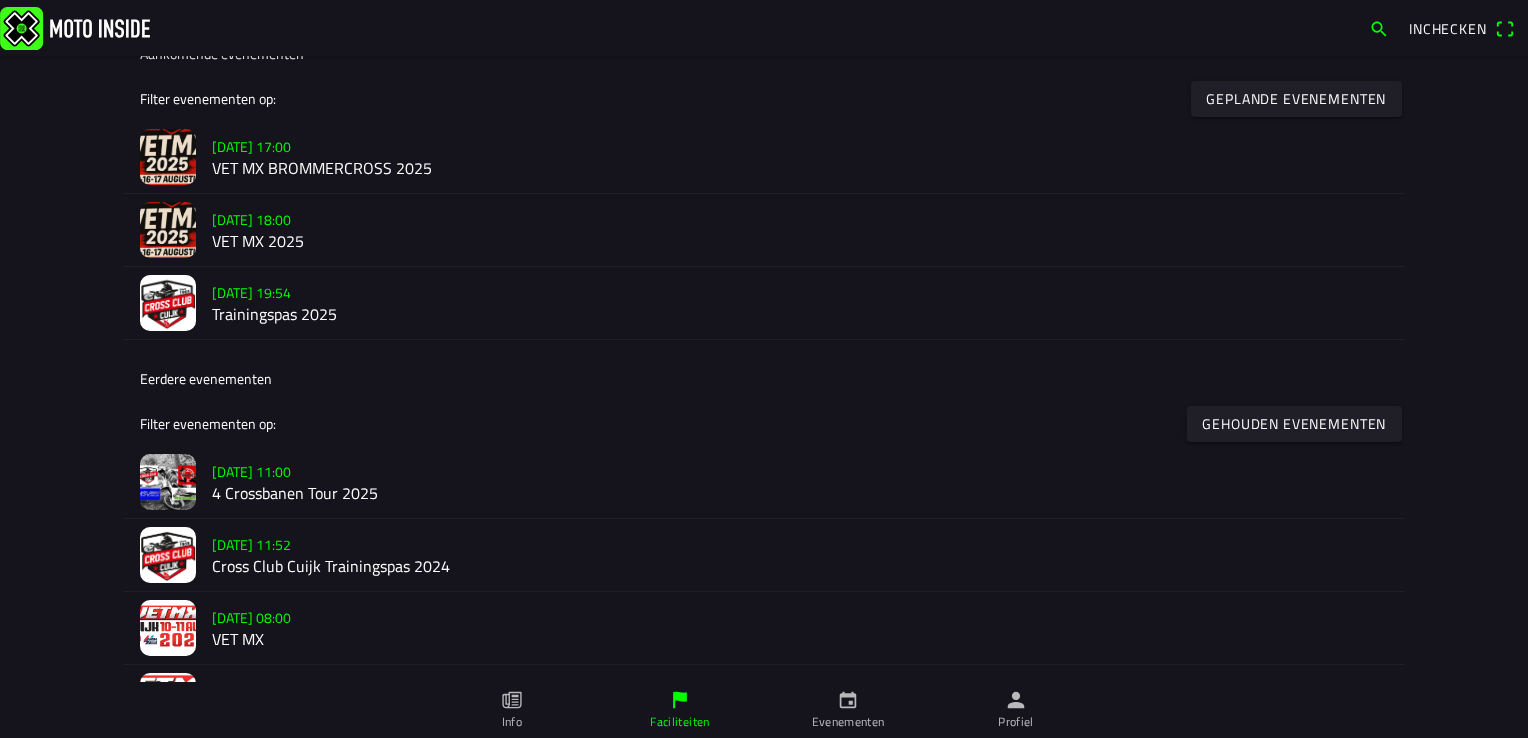 scroll, scrollTop: 600, scrollLeft: 0, axis: vertical 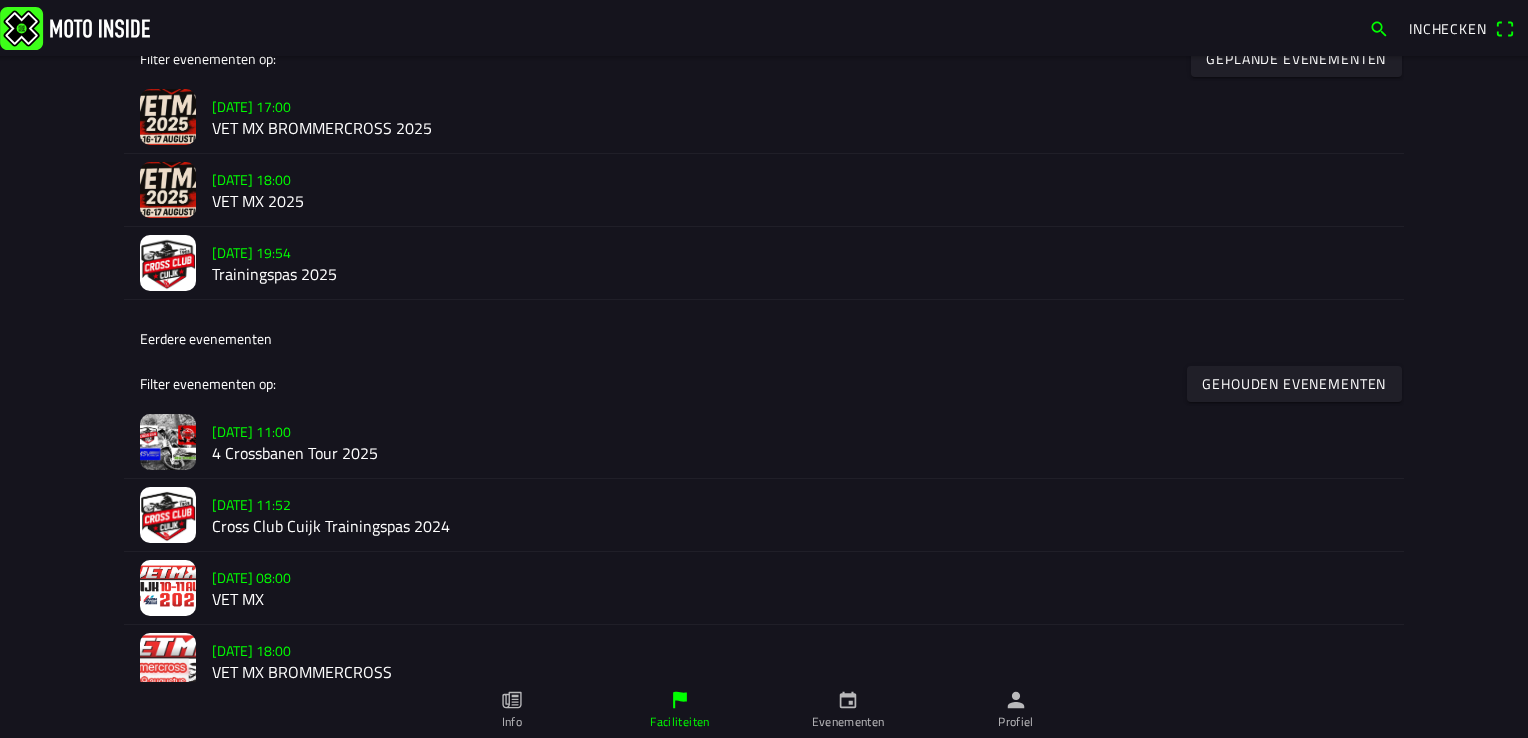 click on "[DATE] 18:00" 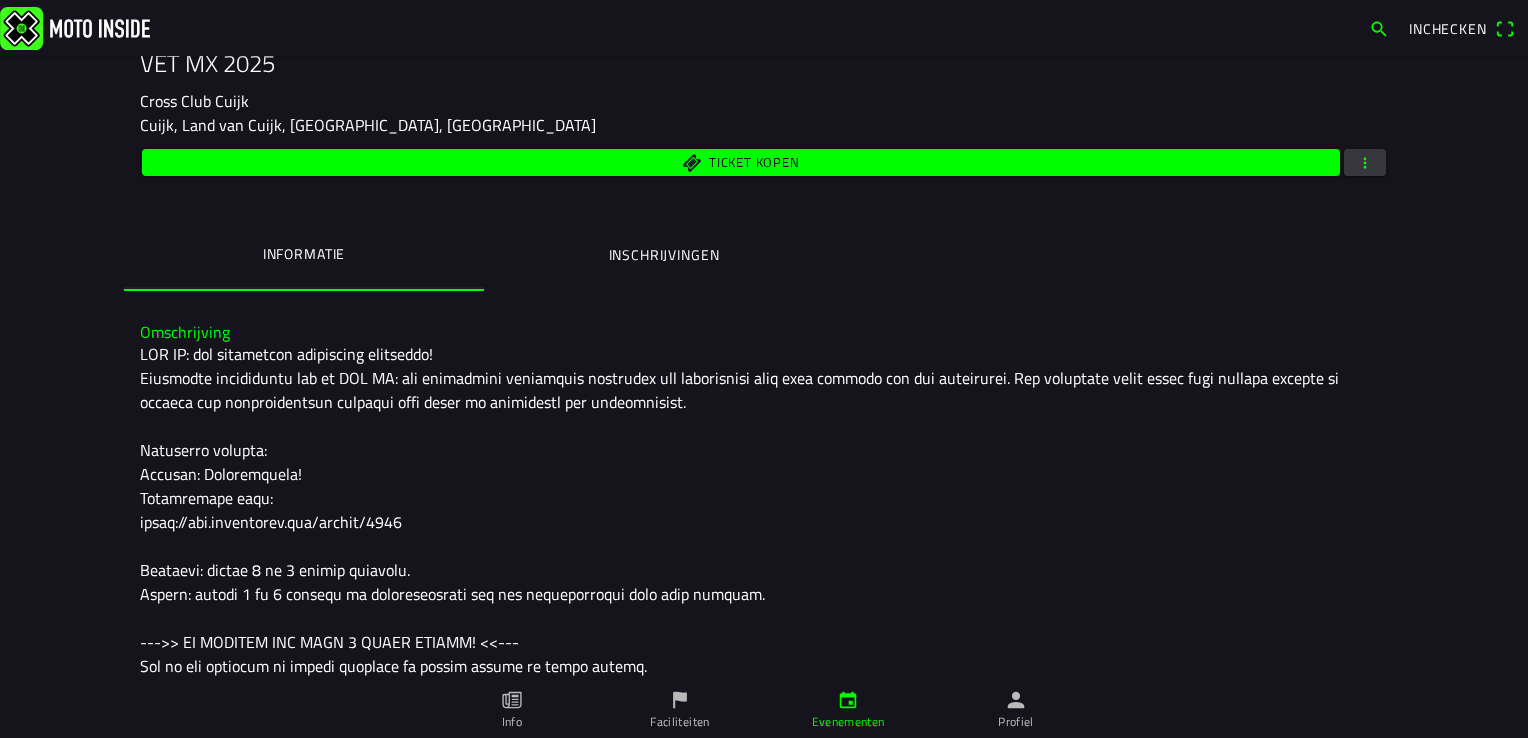 scroll, scrollTop: 129, scrollLeft: 0, axis: vertical 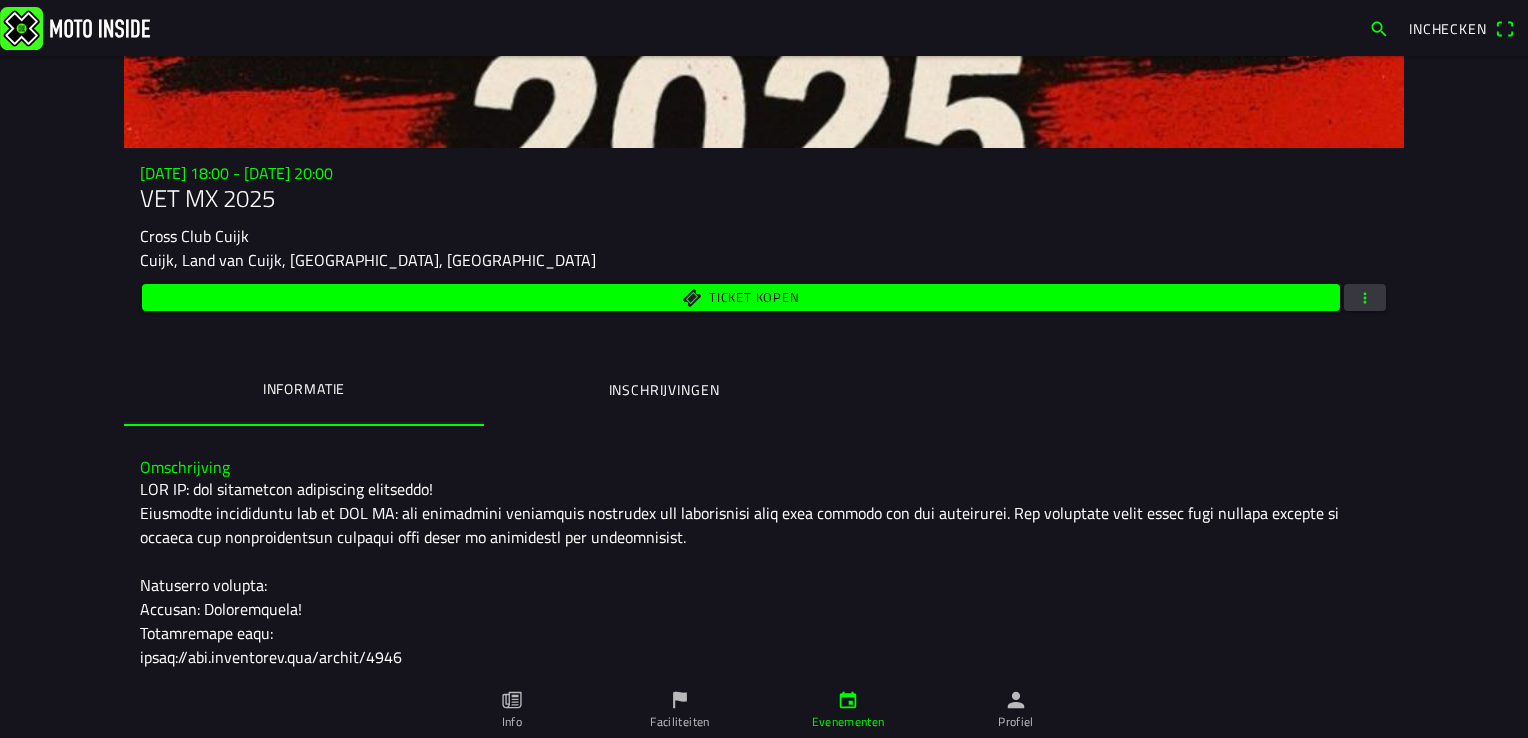 click on "Ticket kopen" at bounding box center (741, 297) 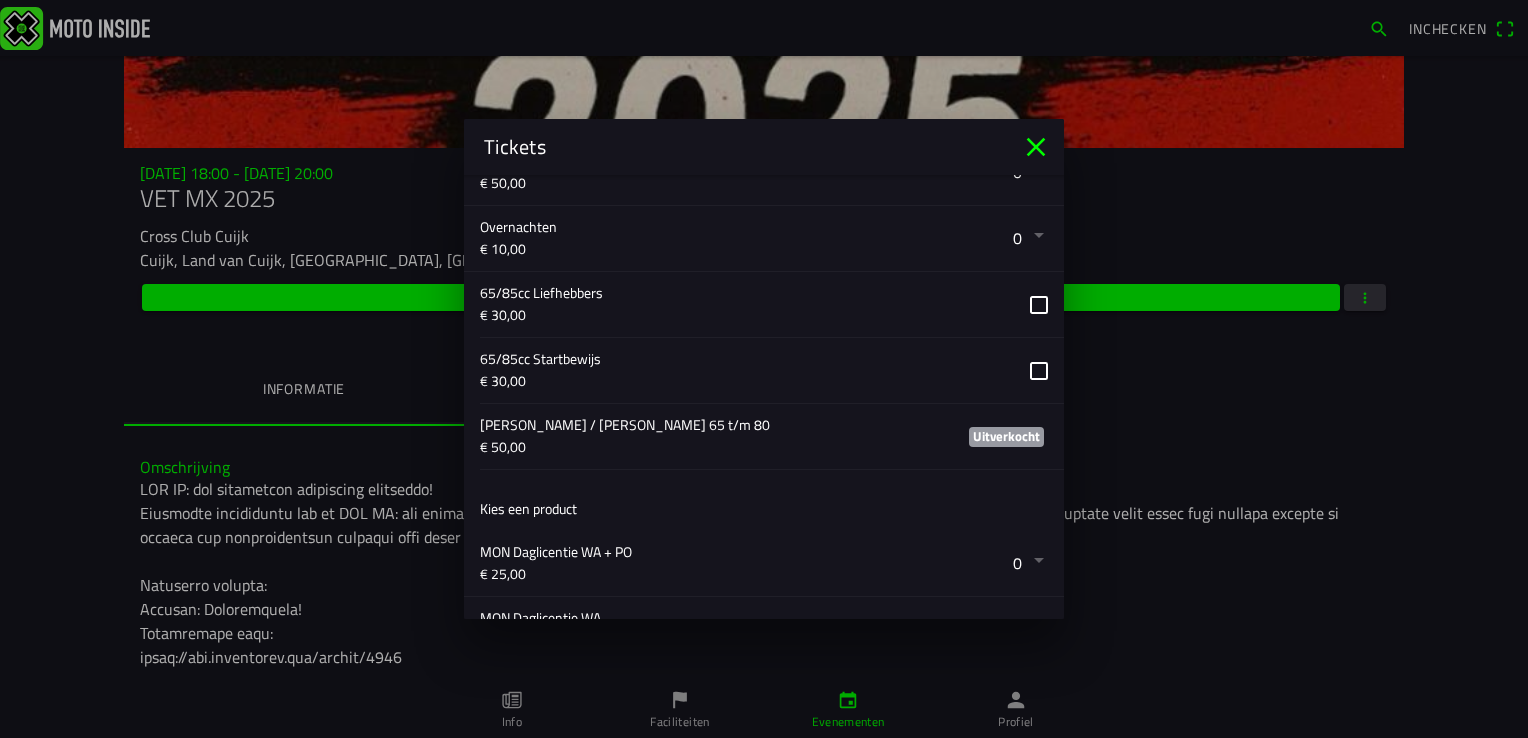 scroll, scrollTop: 1708, scrollLeft: 0, axis: vertical 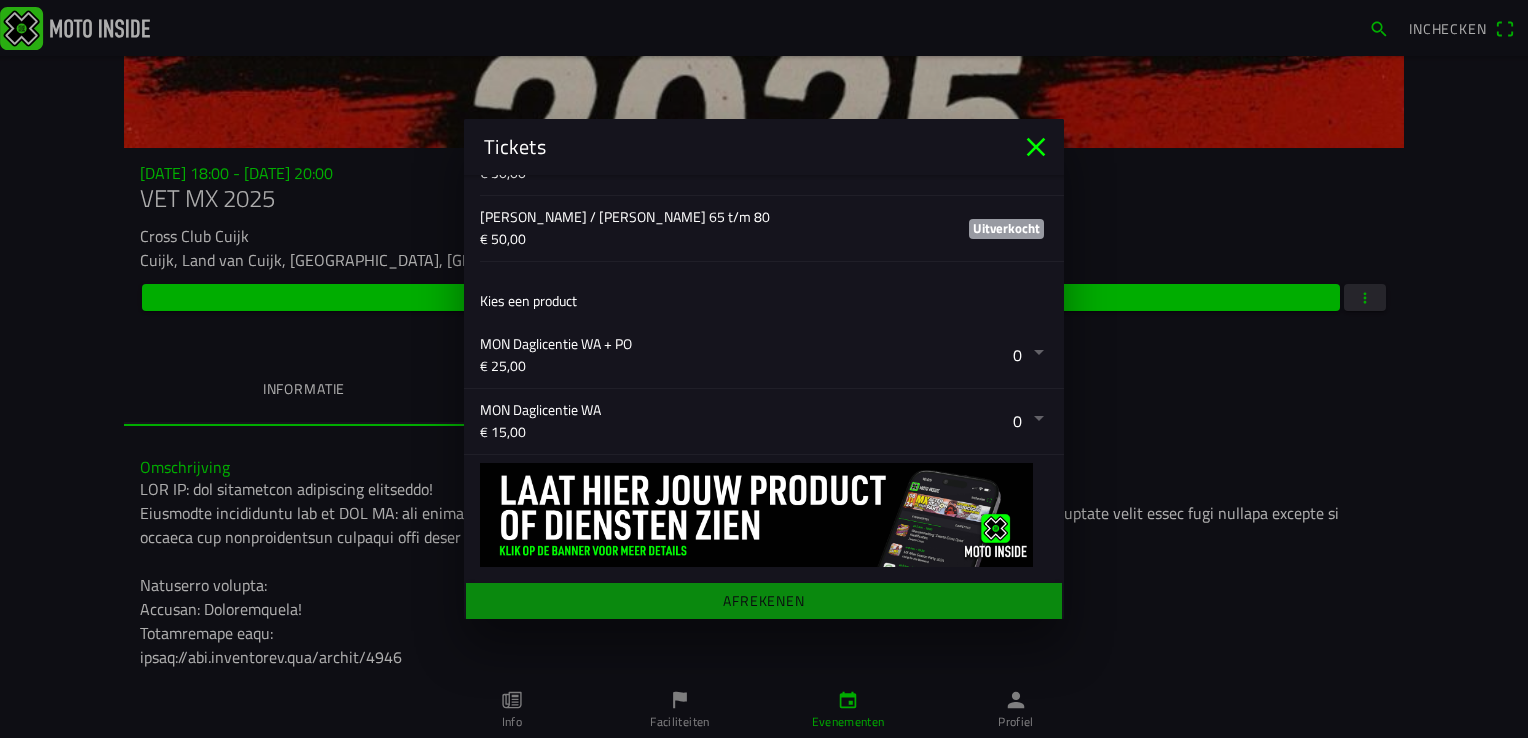 click 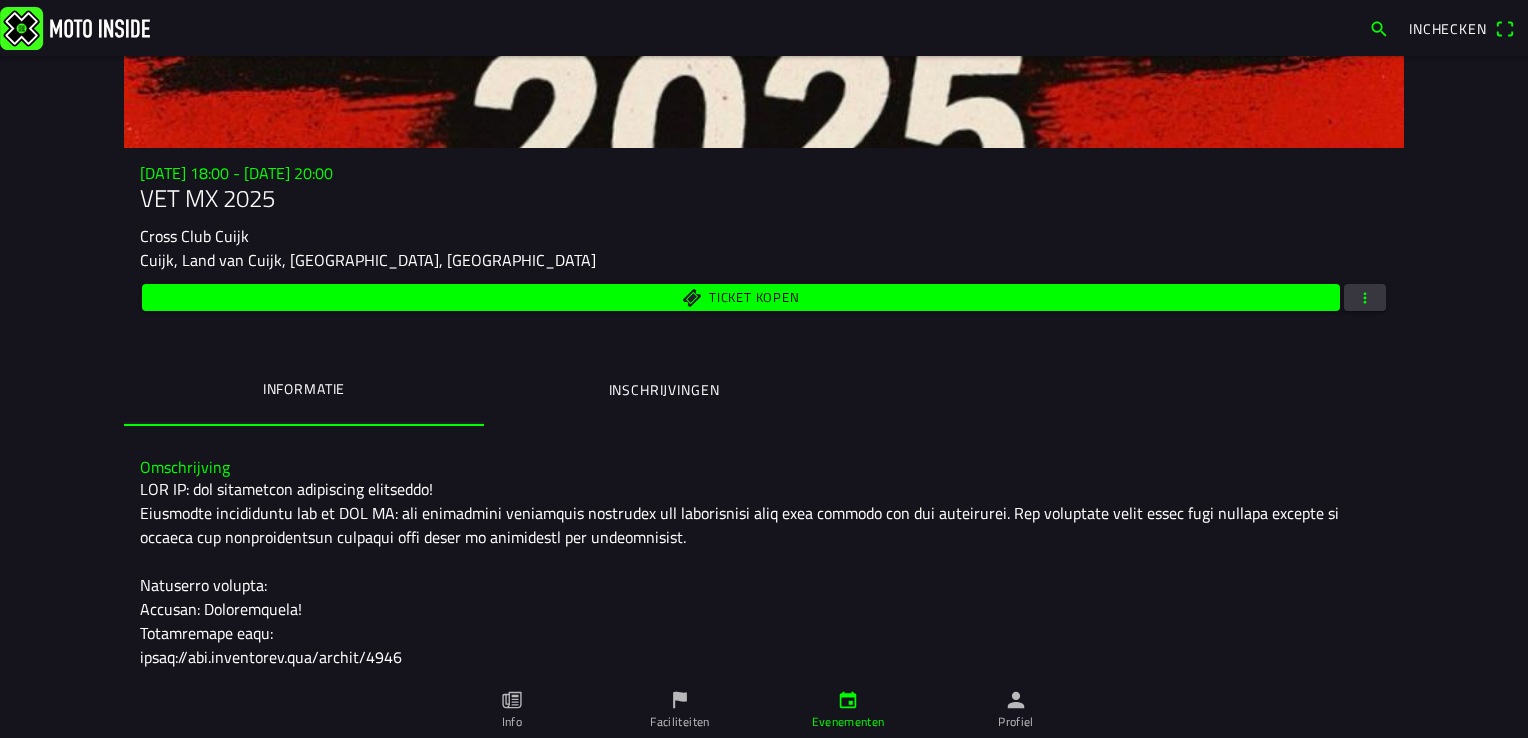 click at bounding box center (1365, 297) 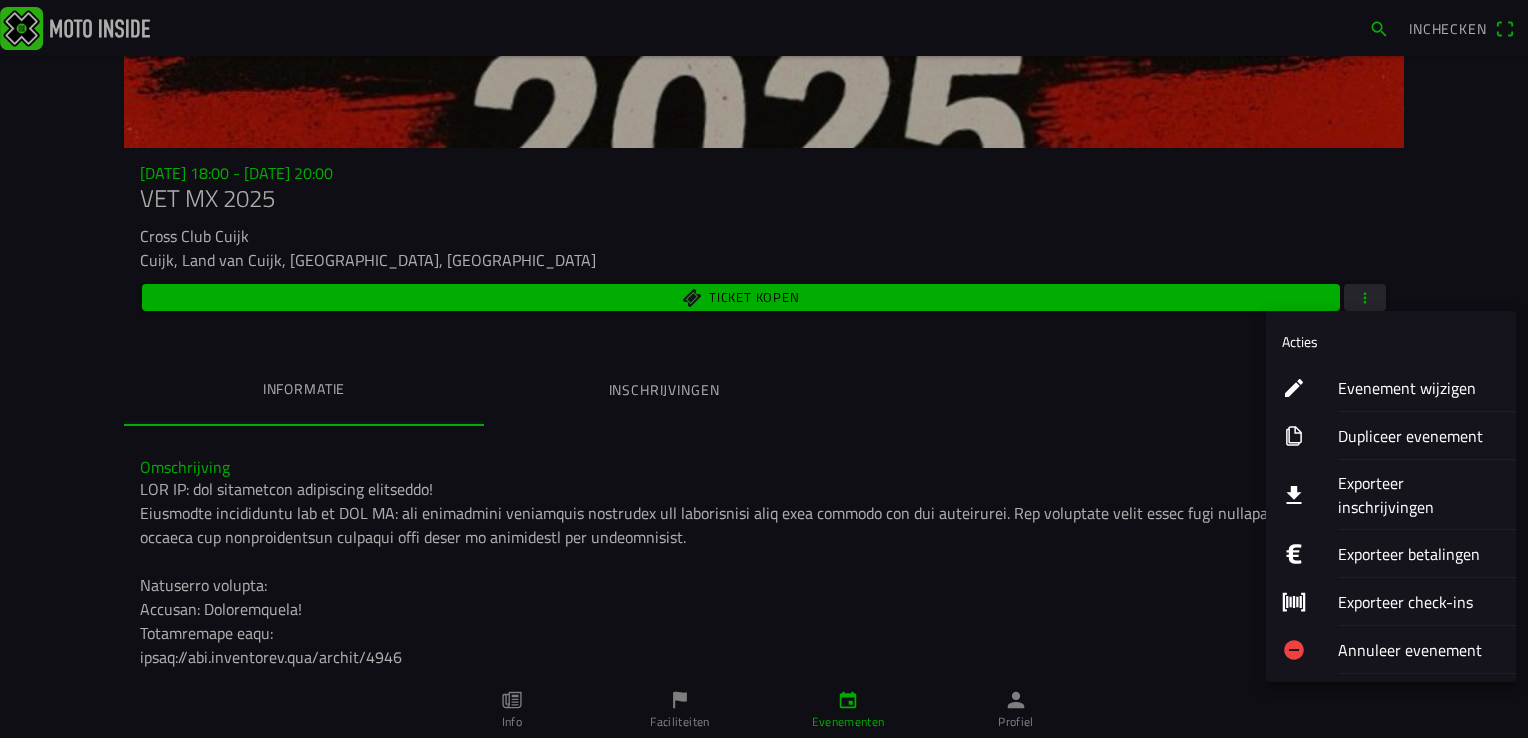 click on "Evenement wijzigen" 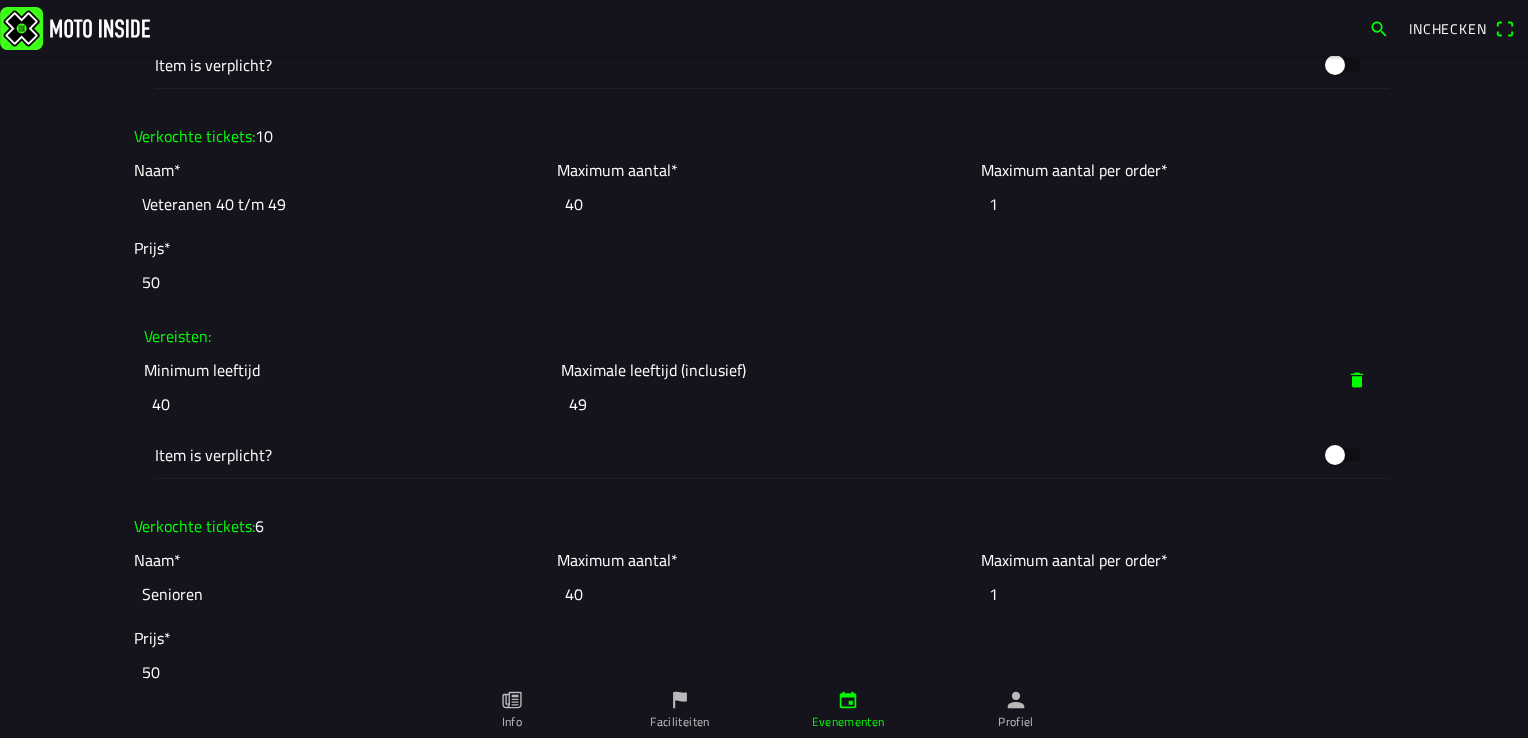 scroll, scrollTop: 4300, scrollLeft: 0, axis: vertical 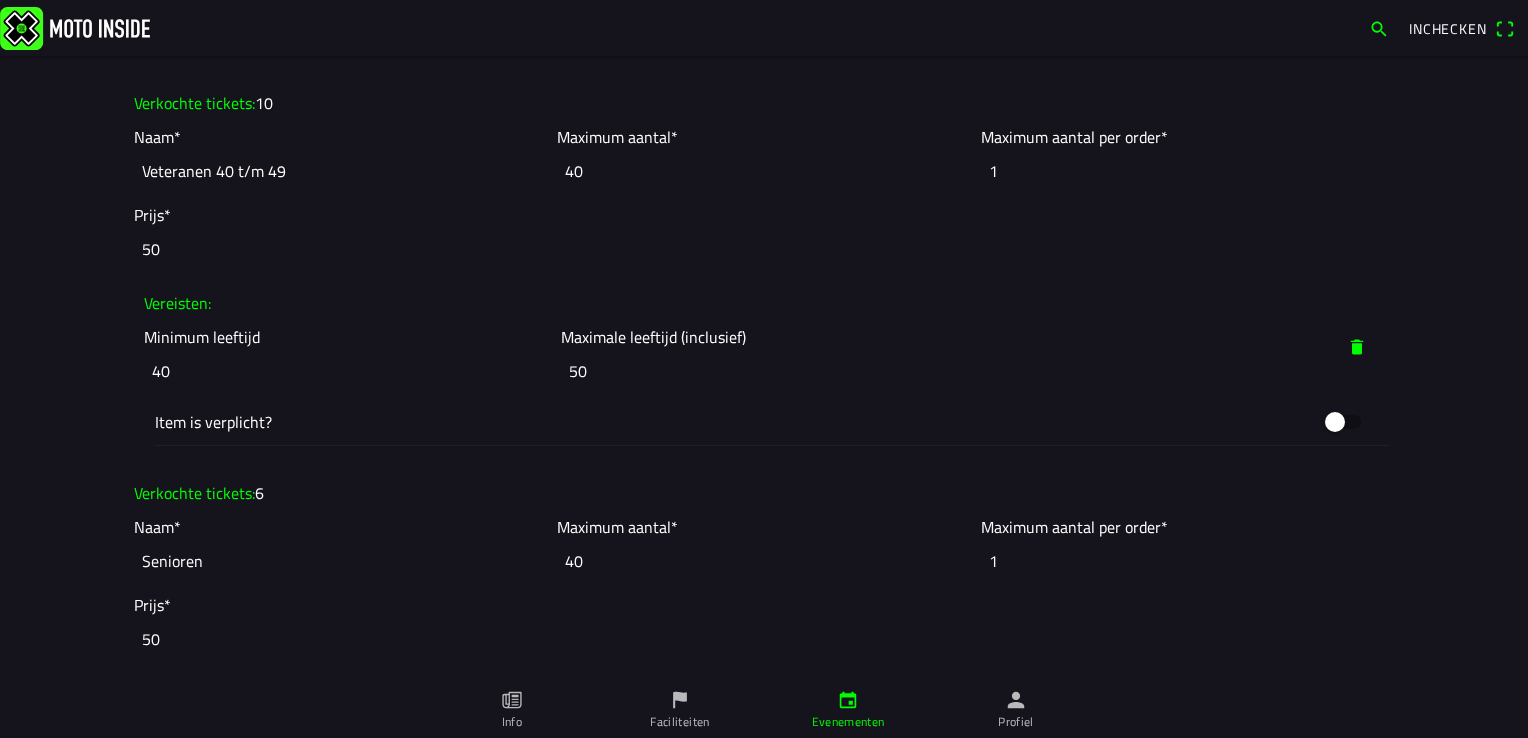 click on "50" 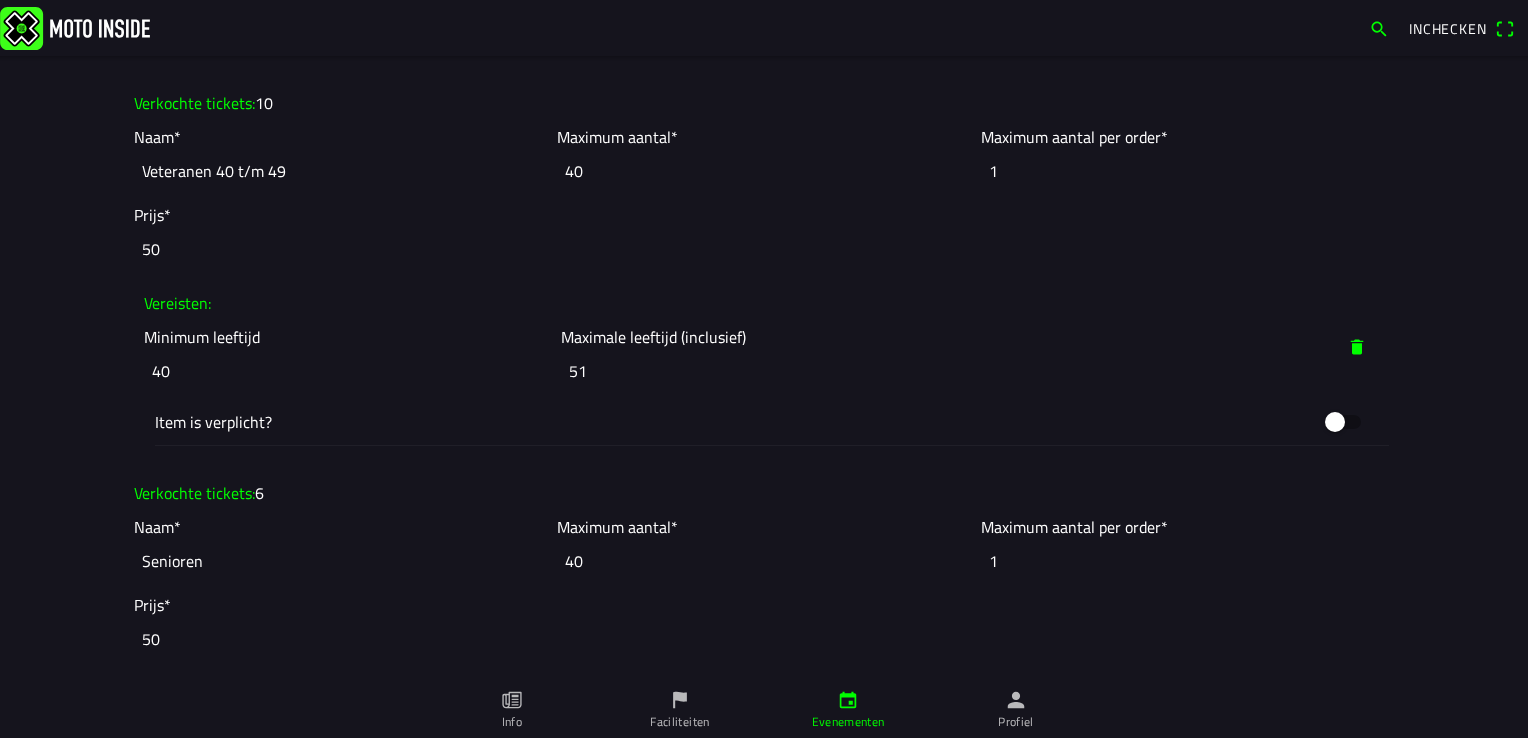 click on "51" 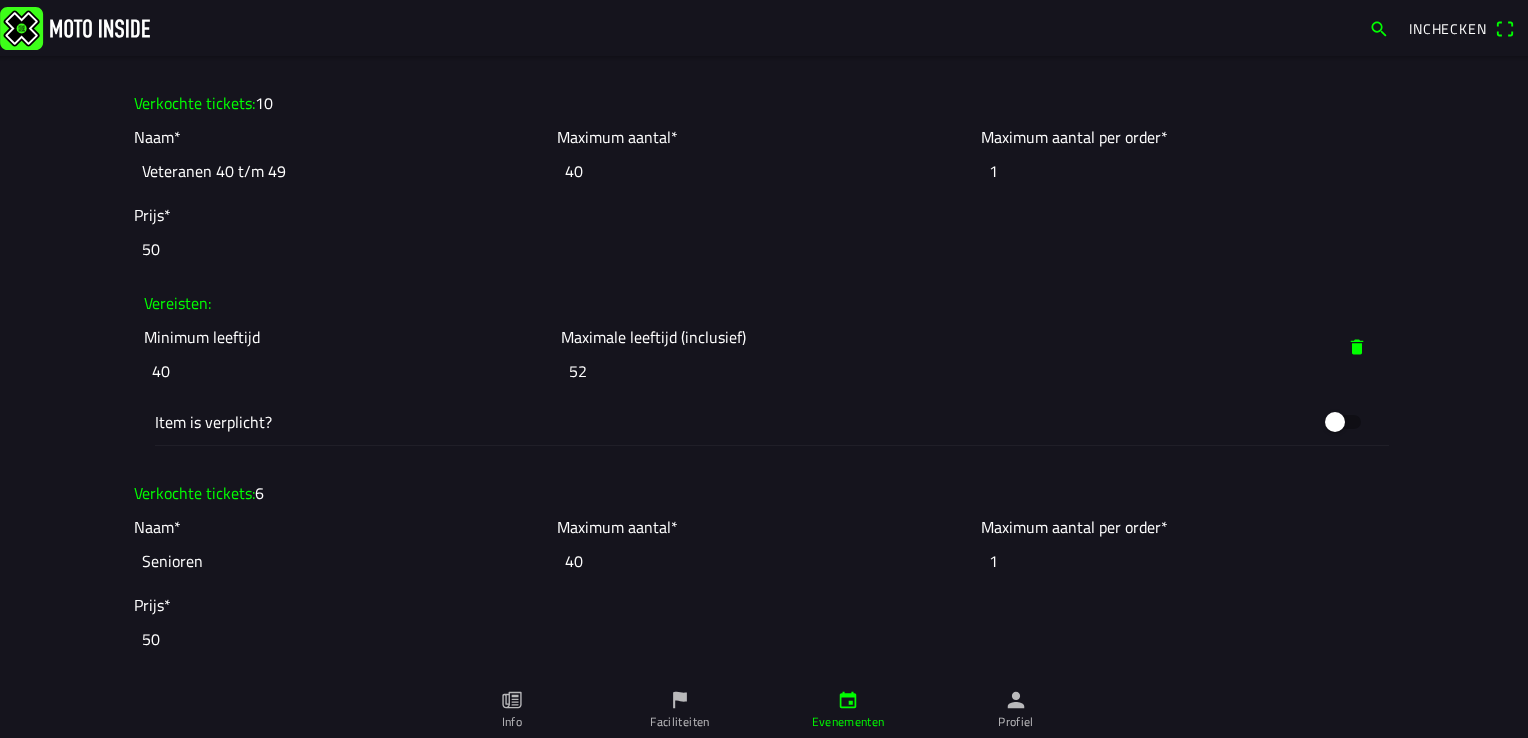 click on "52" 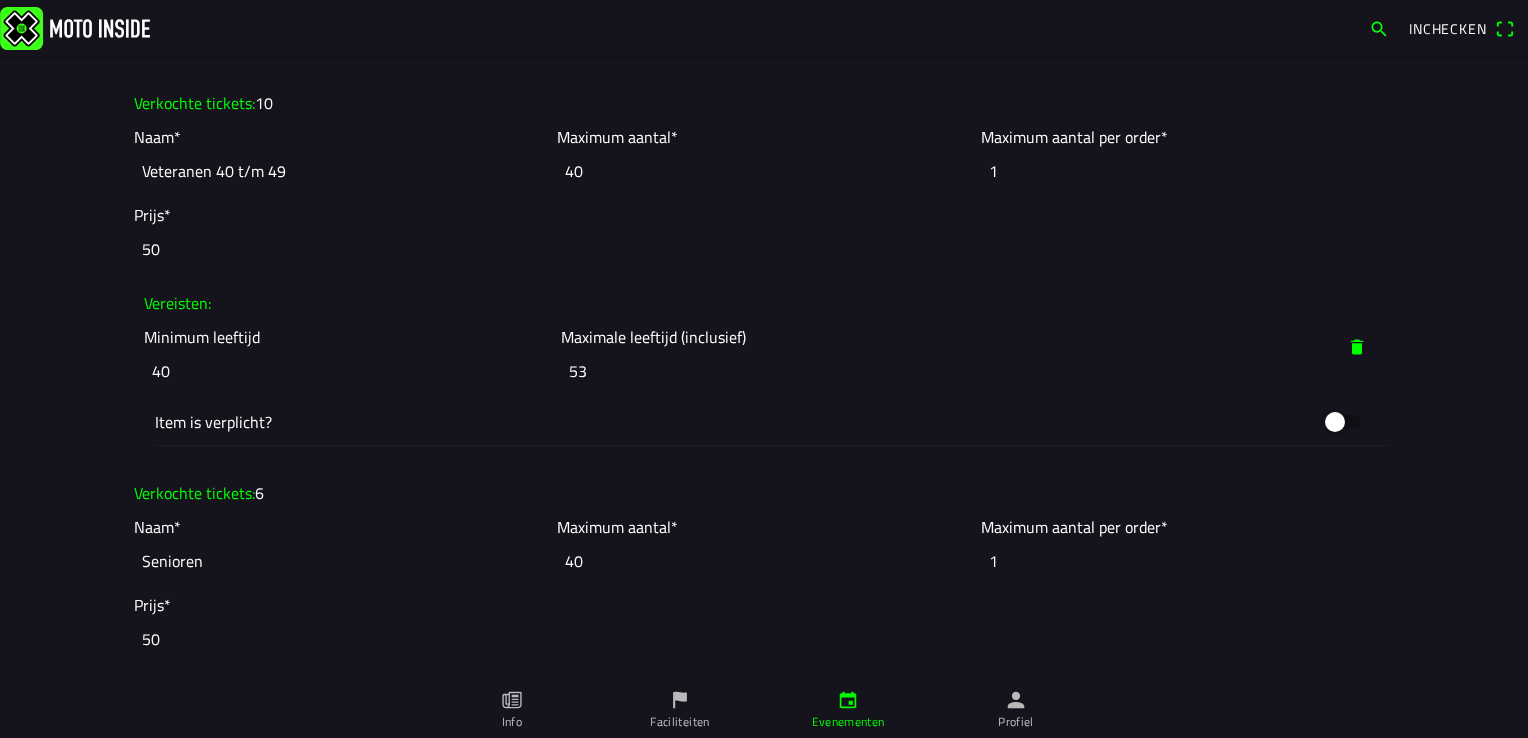 click on "53" 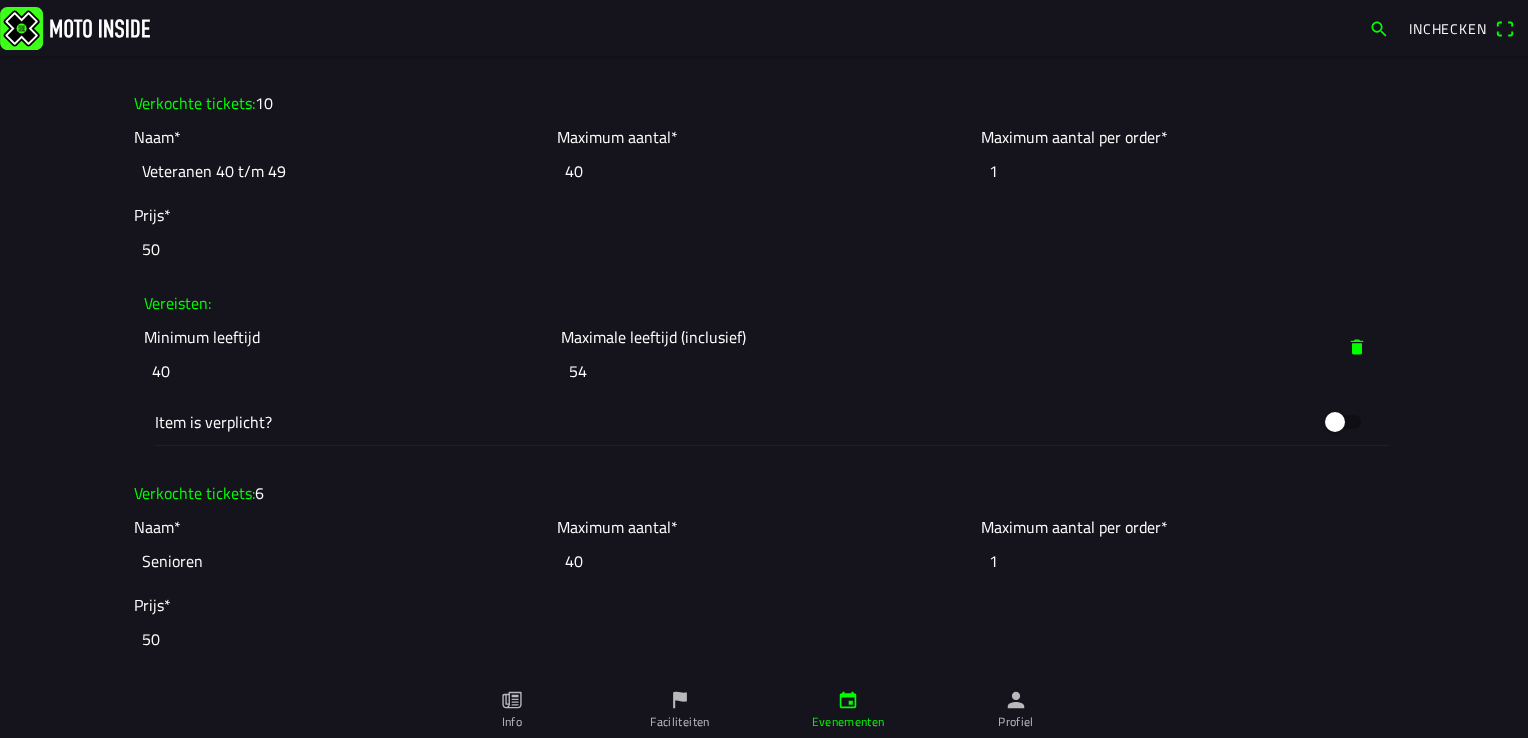 click on "54" 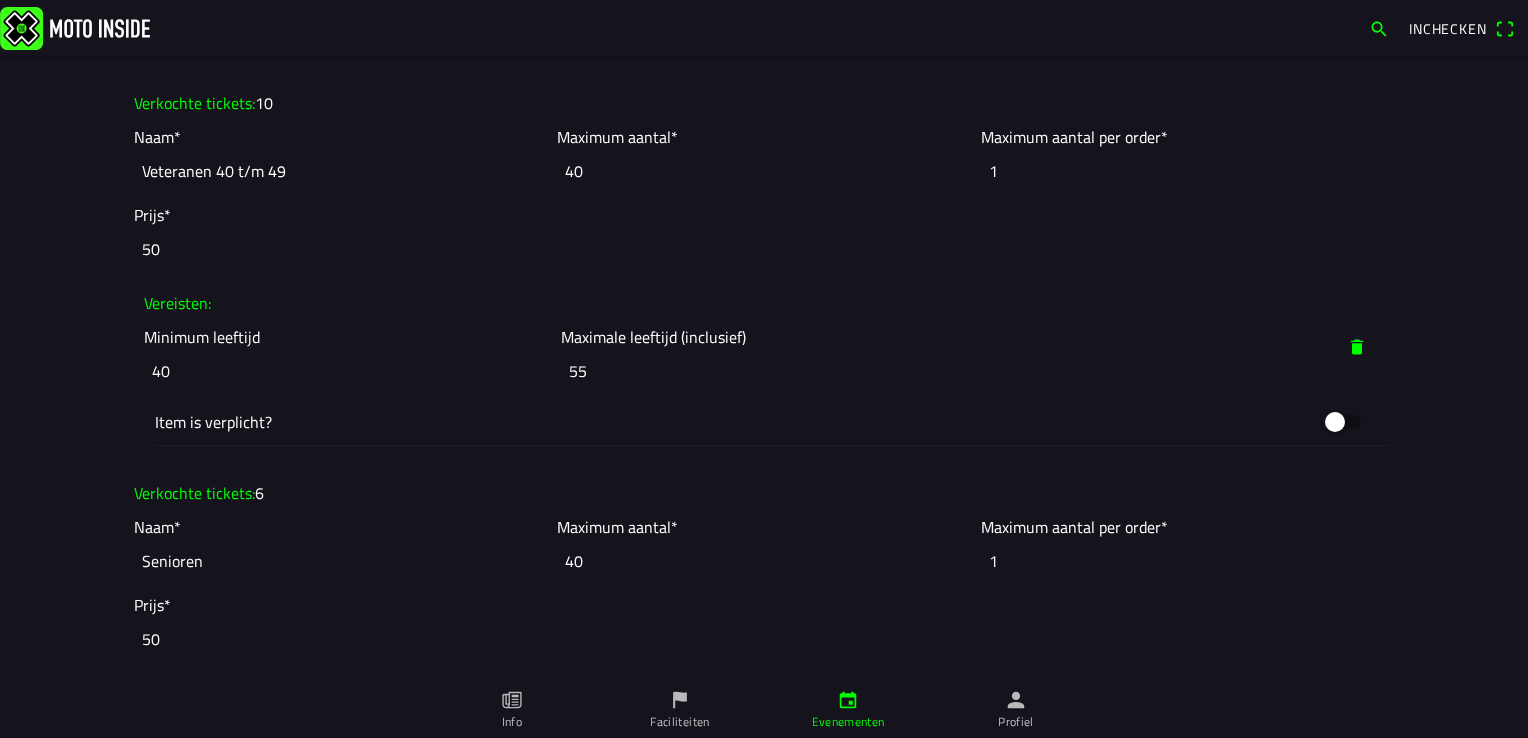 click on "55" 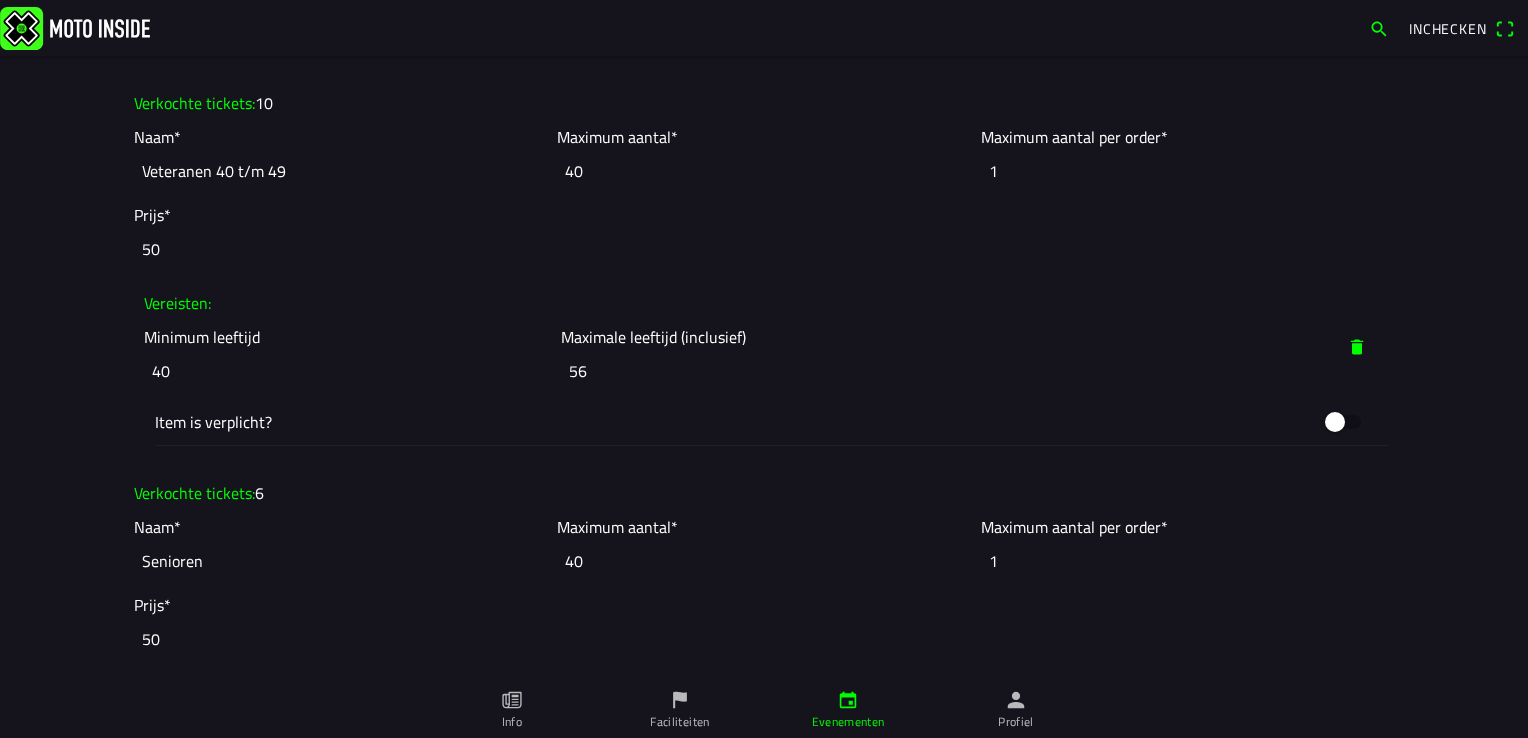 click on "56" 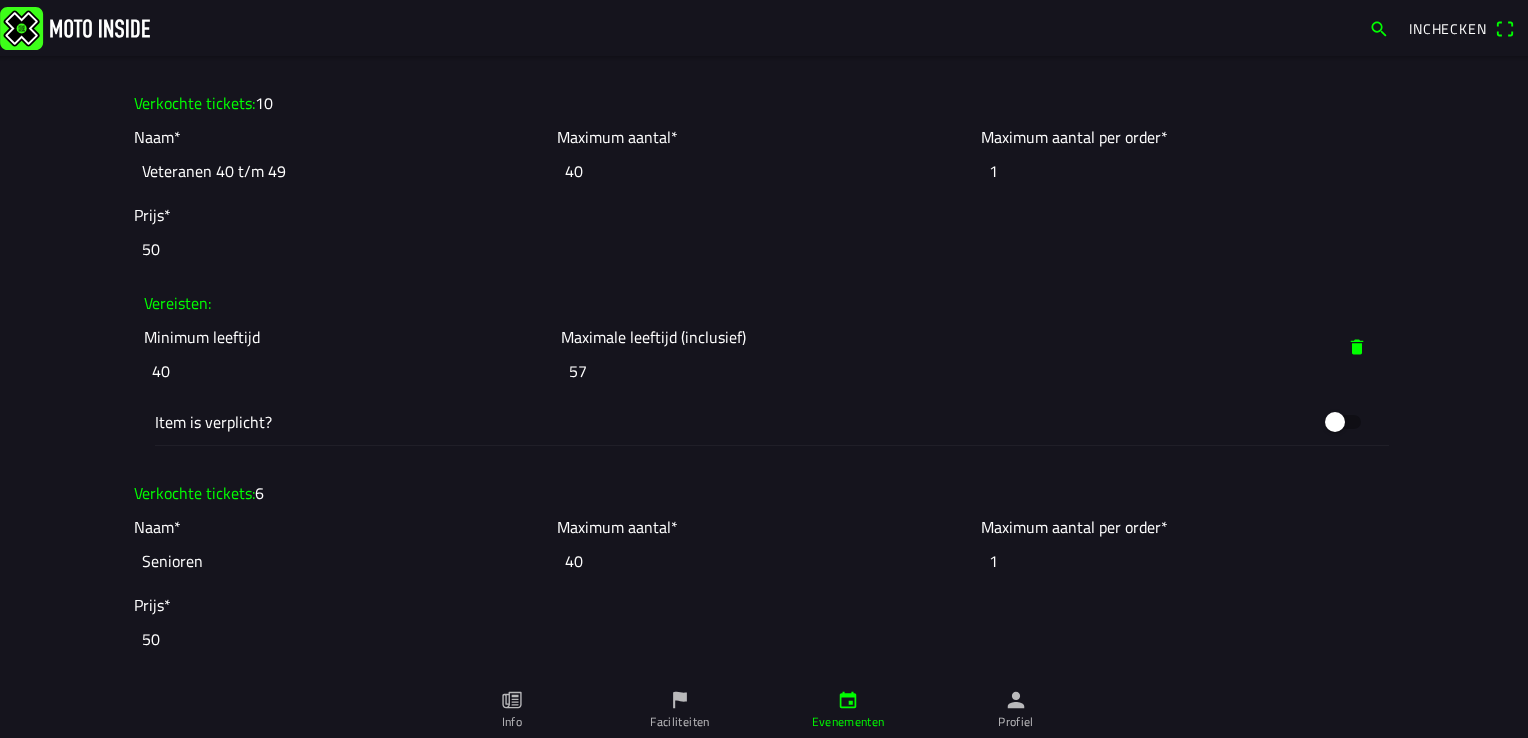 click on "57" 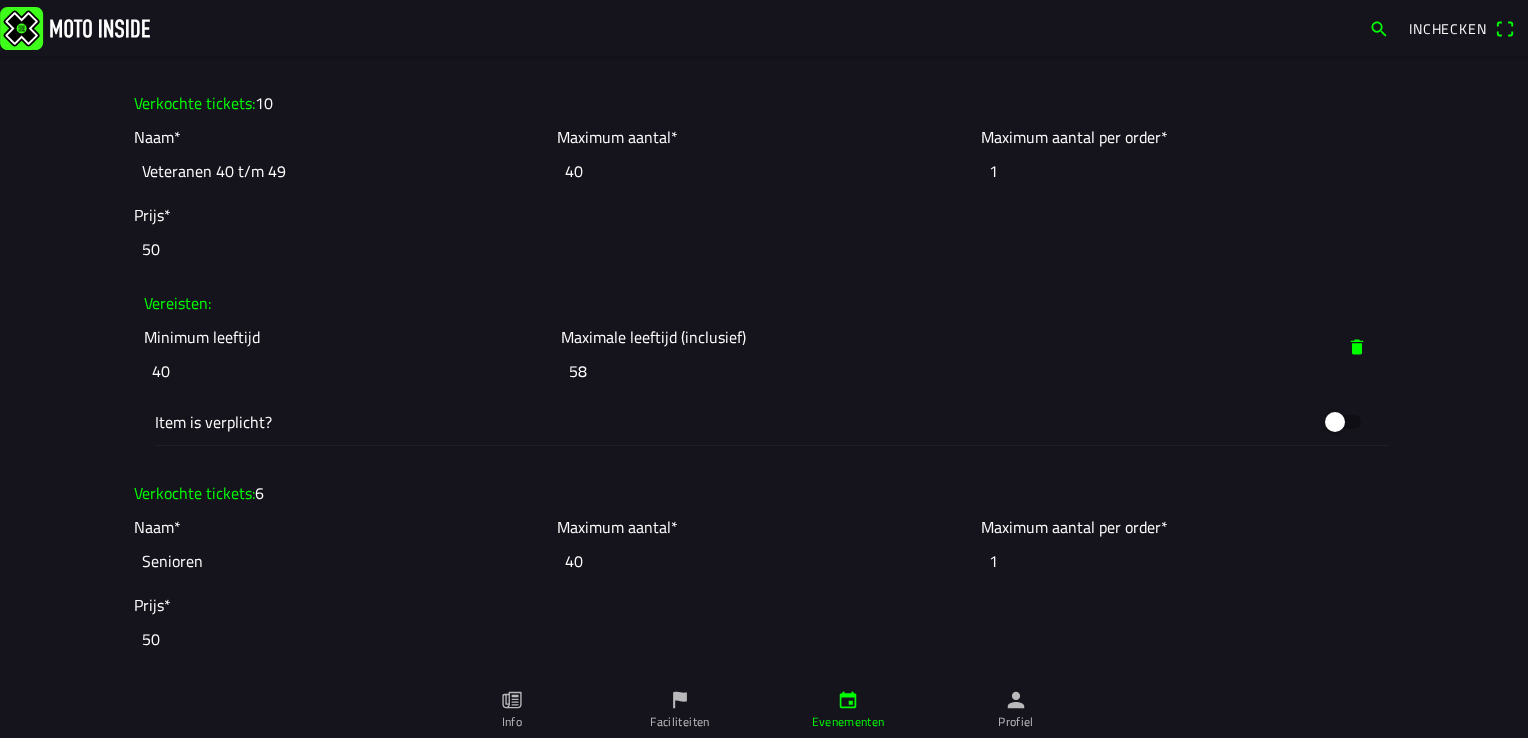 click on "58" 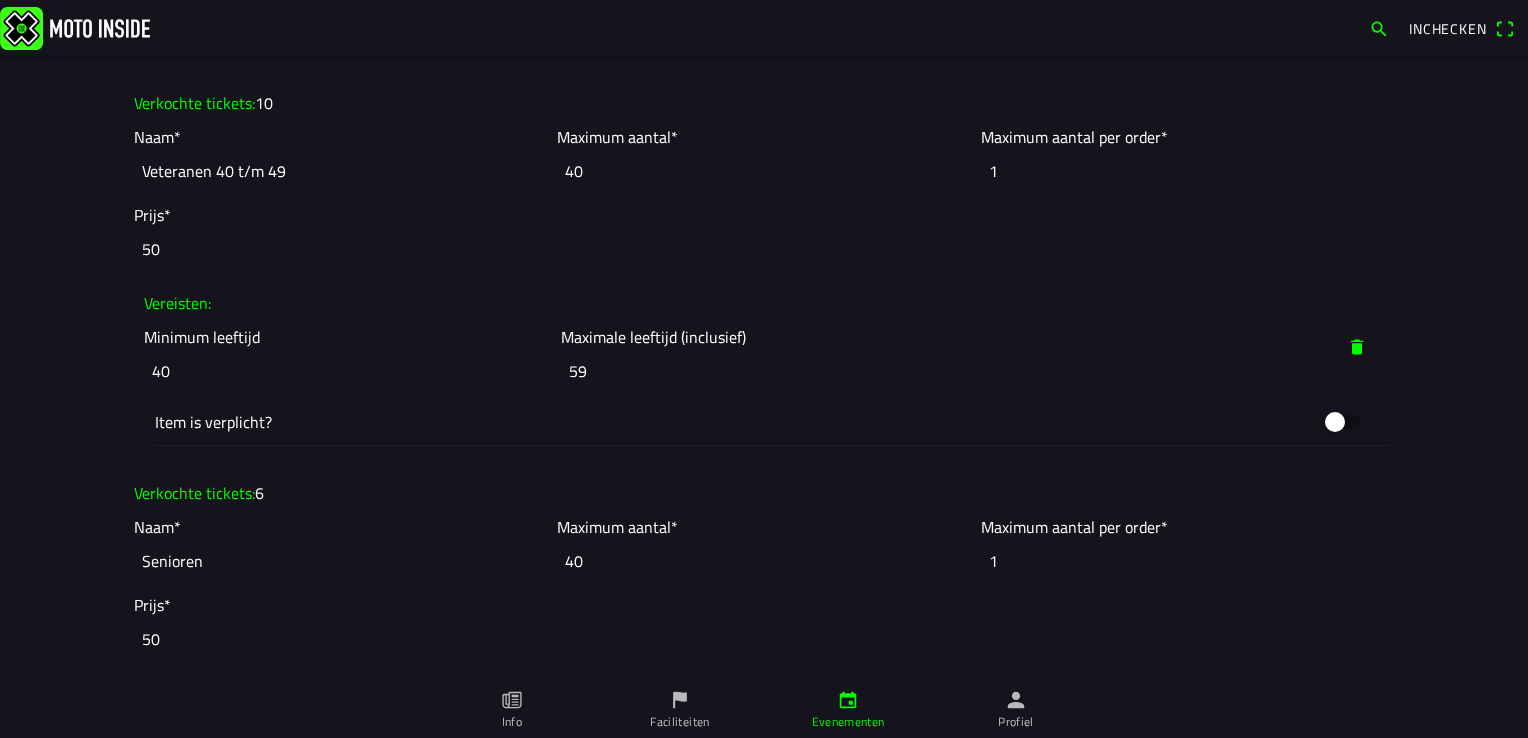 click on "59" 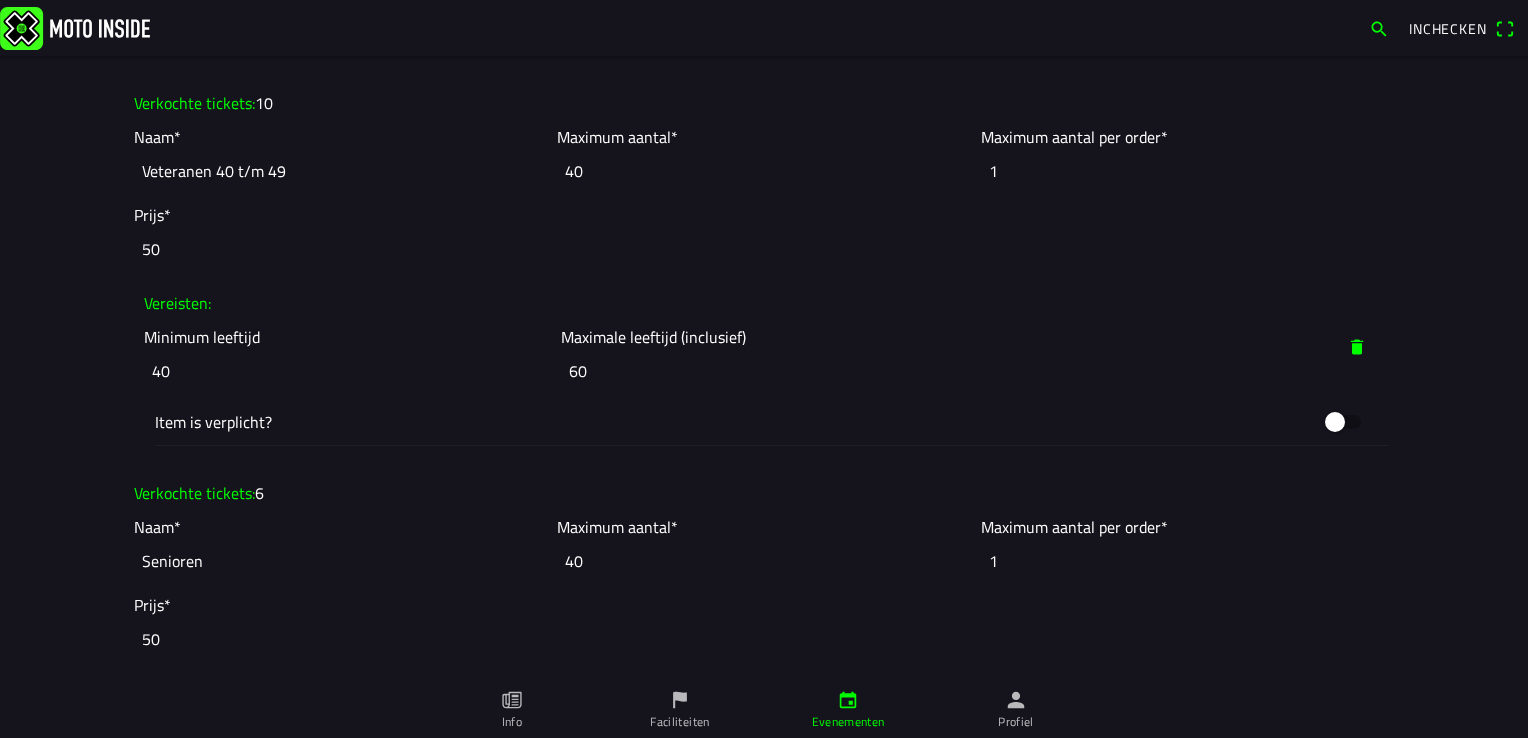 click on "60" 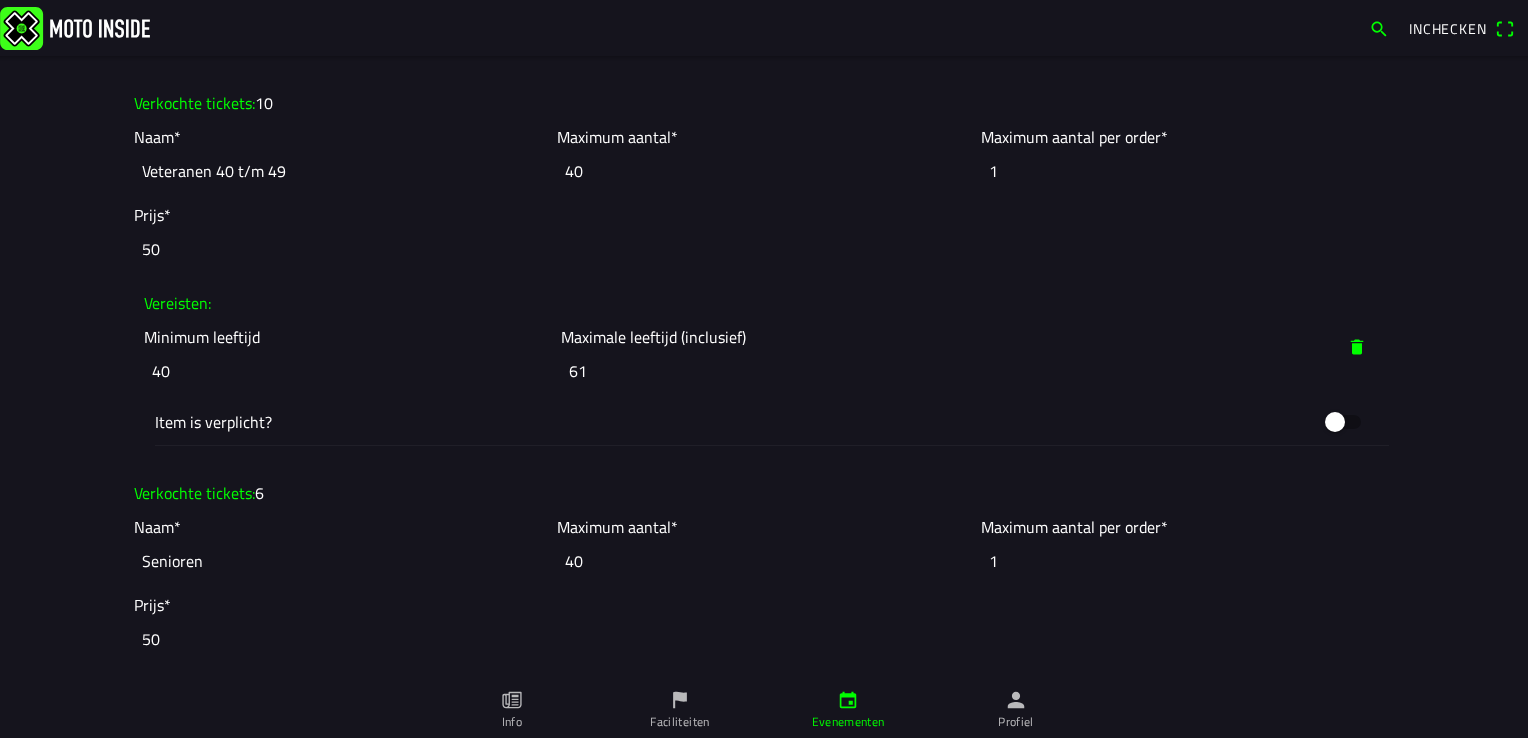 click on "61" 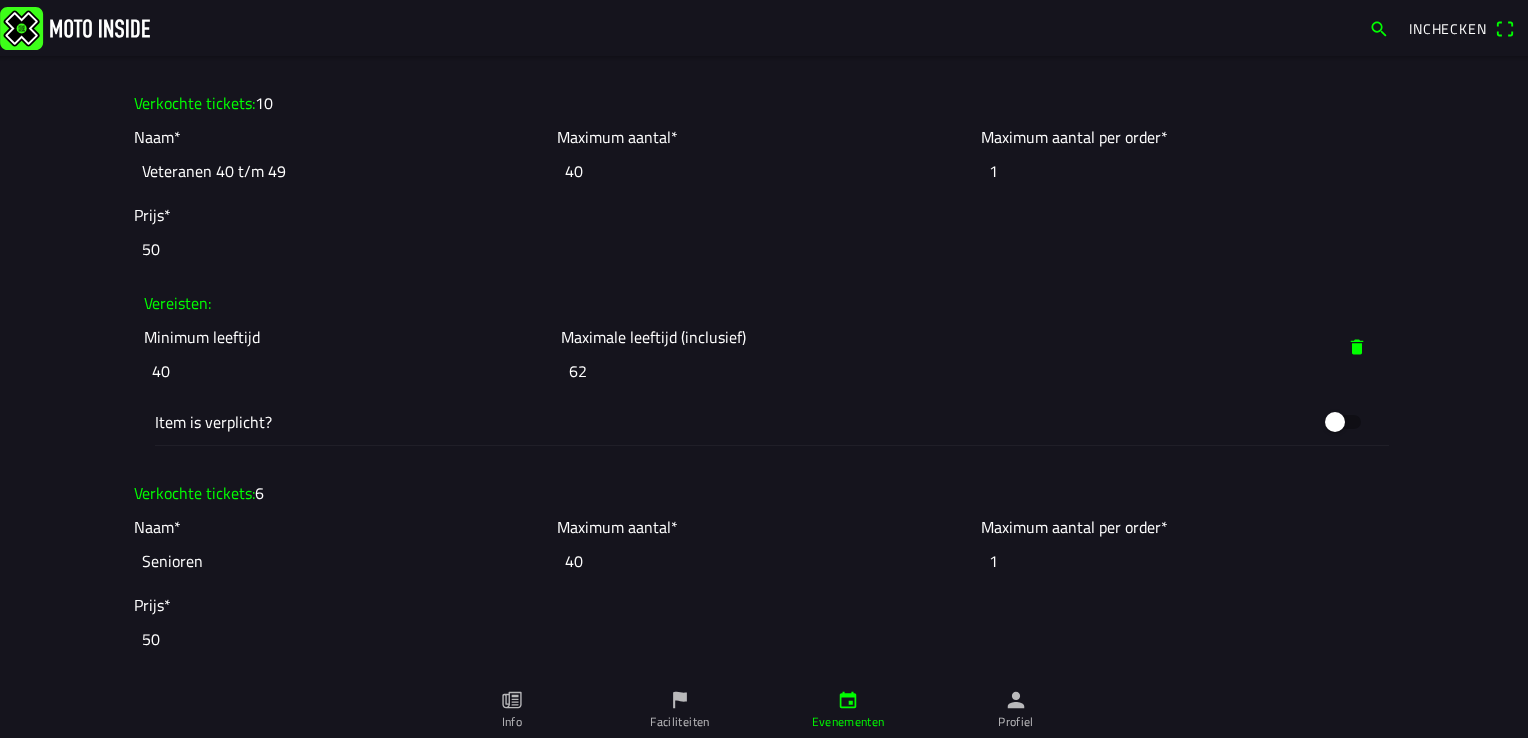 click on "62" 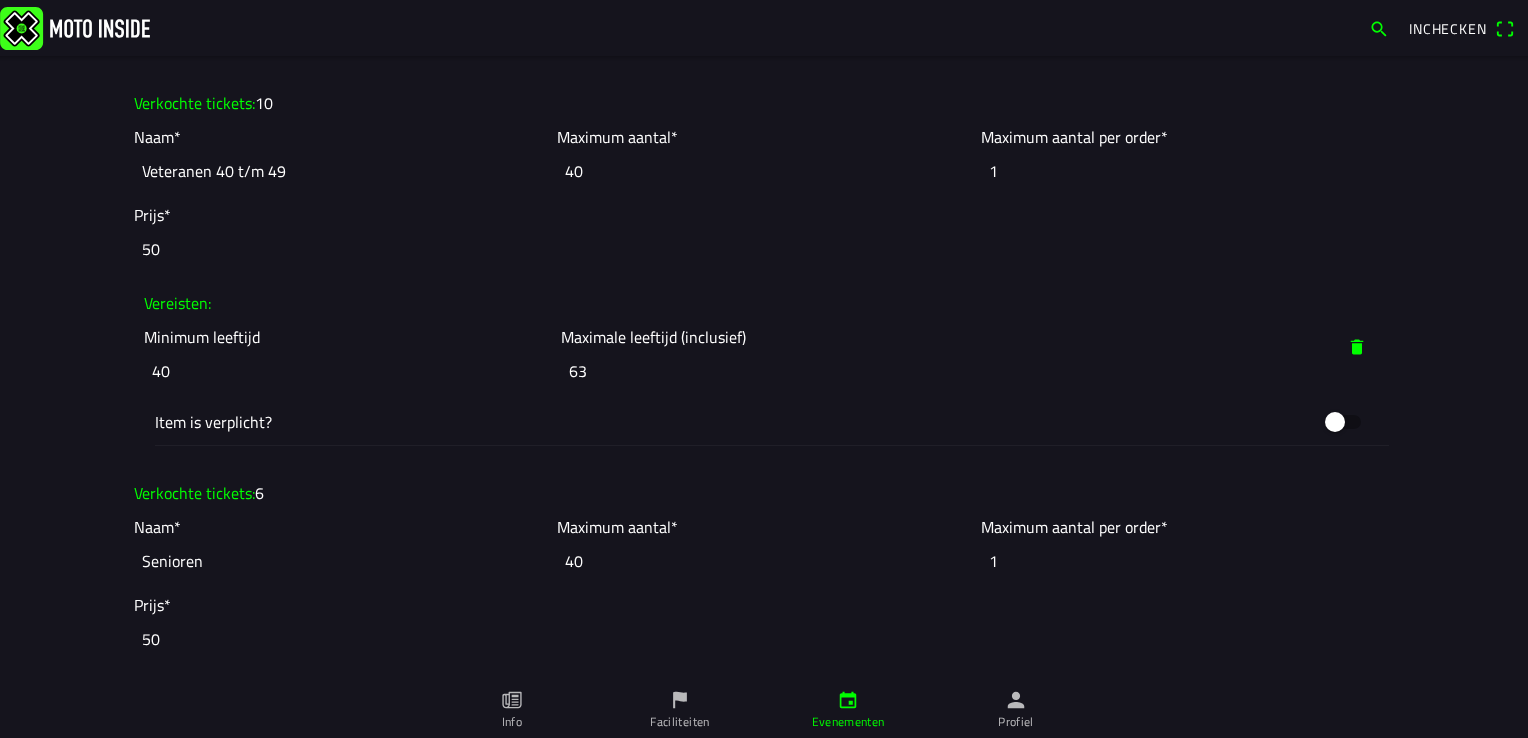 click on "63" 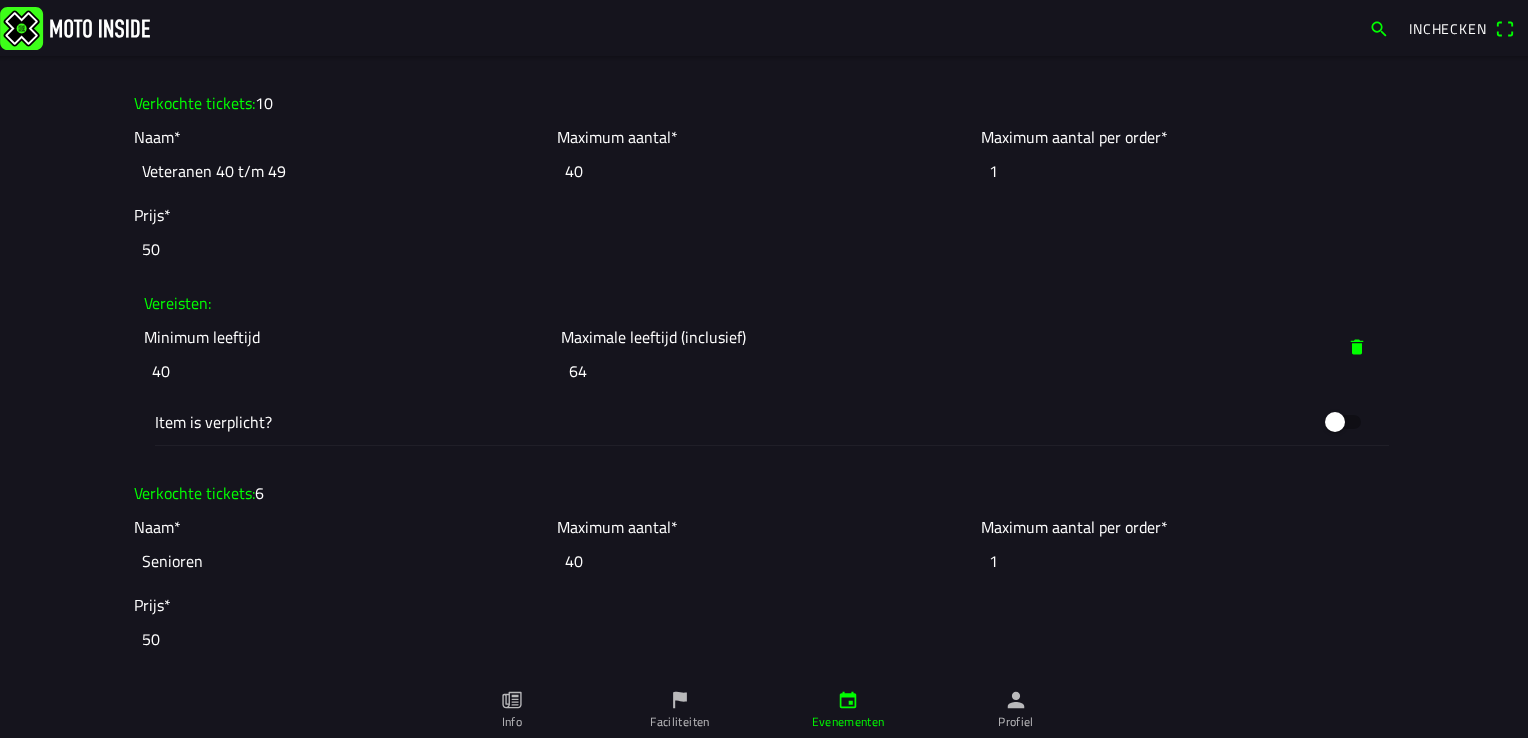 click on "64" 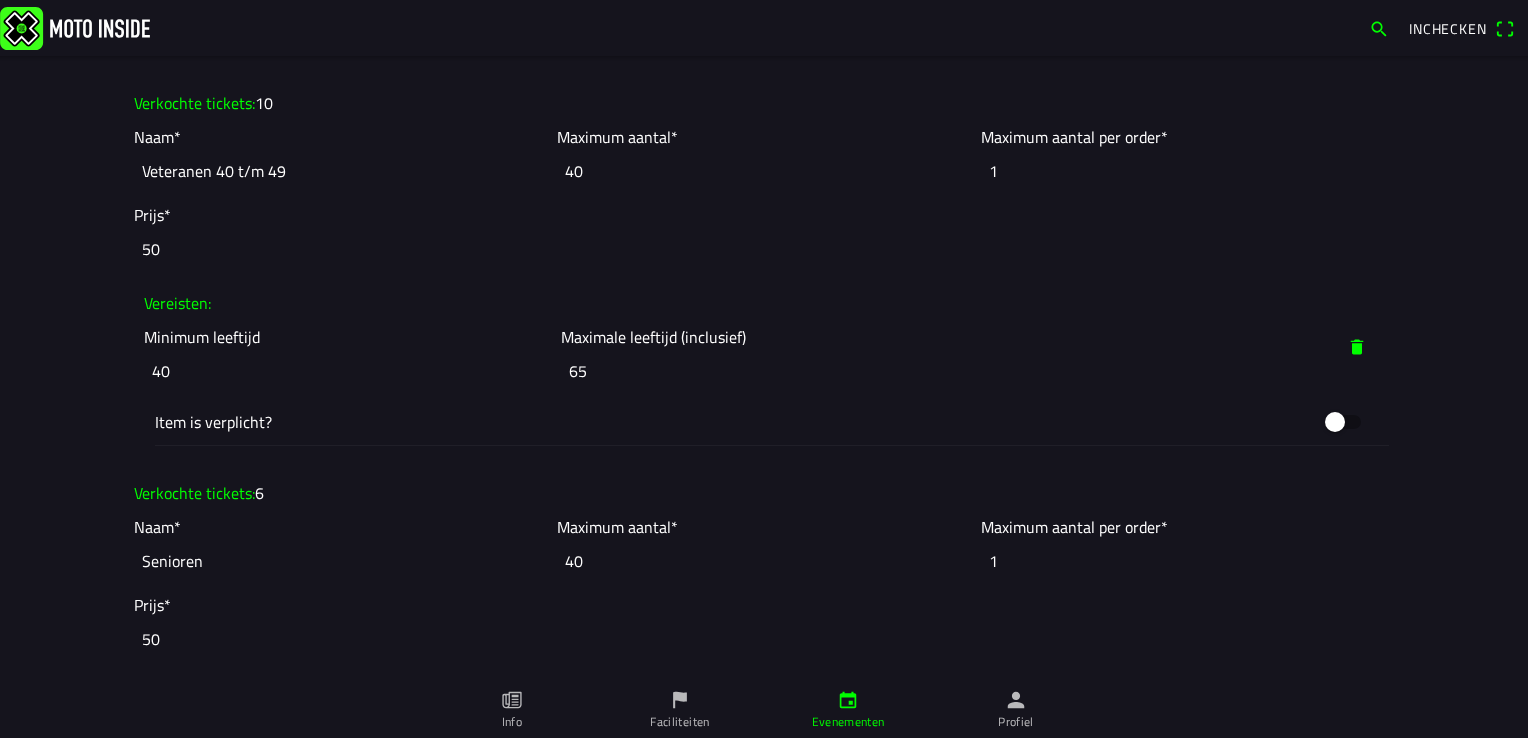 click on "65" 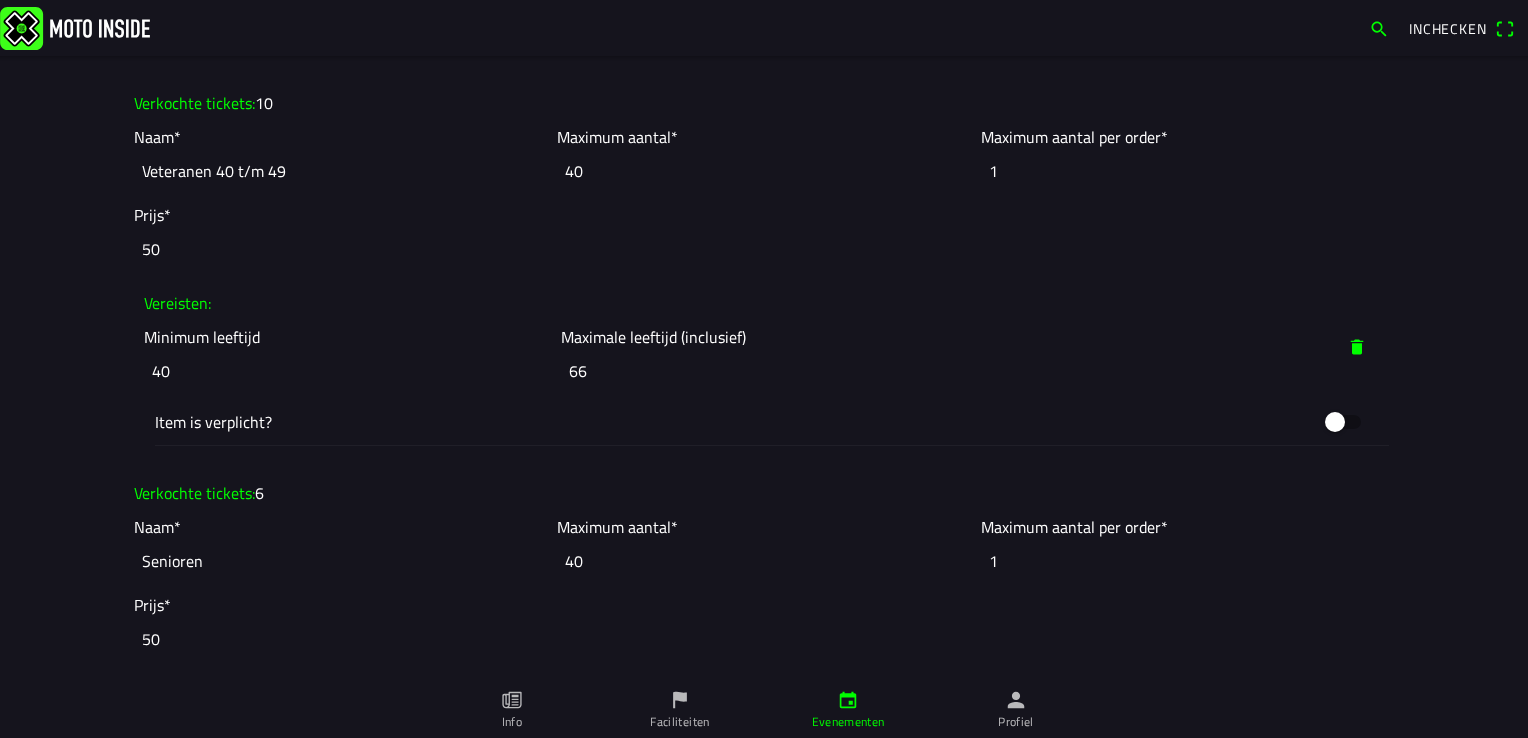 click on "66" 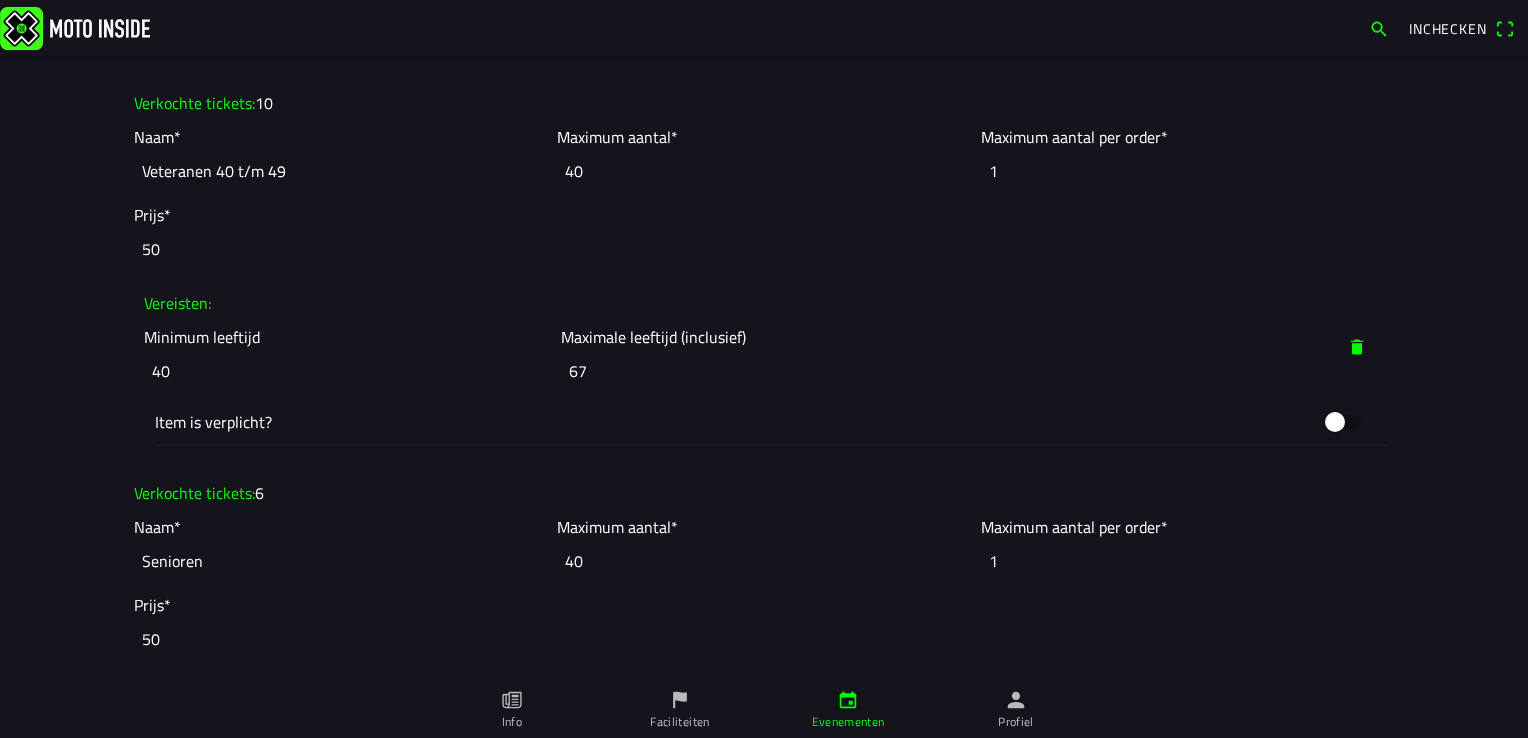 click on "67" 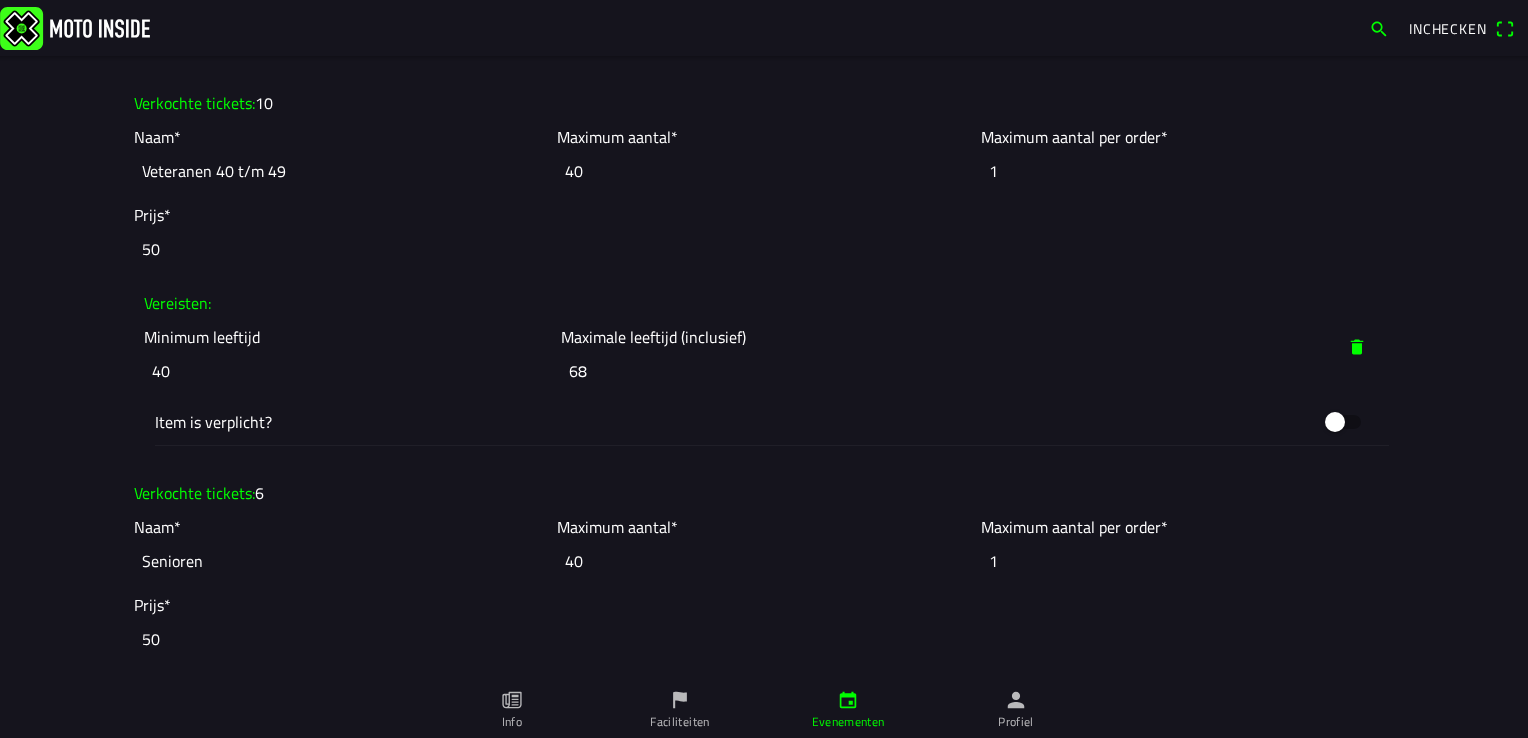 click on "68" 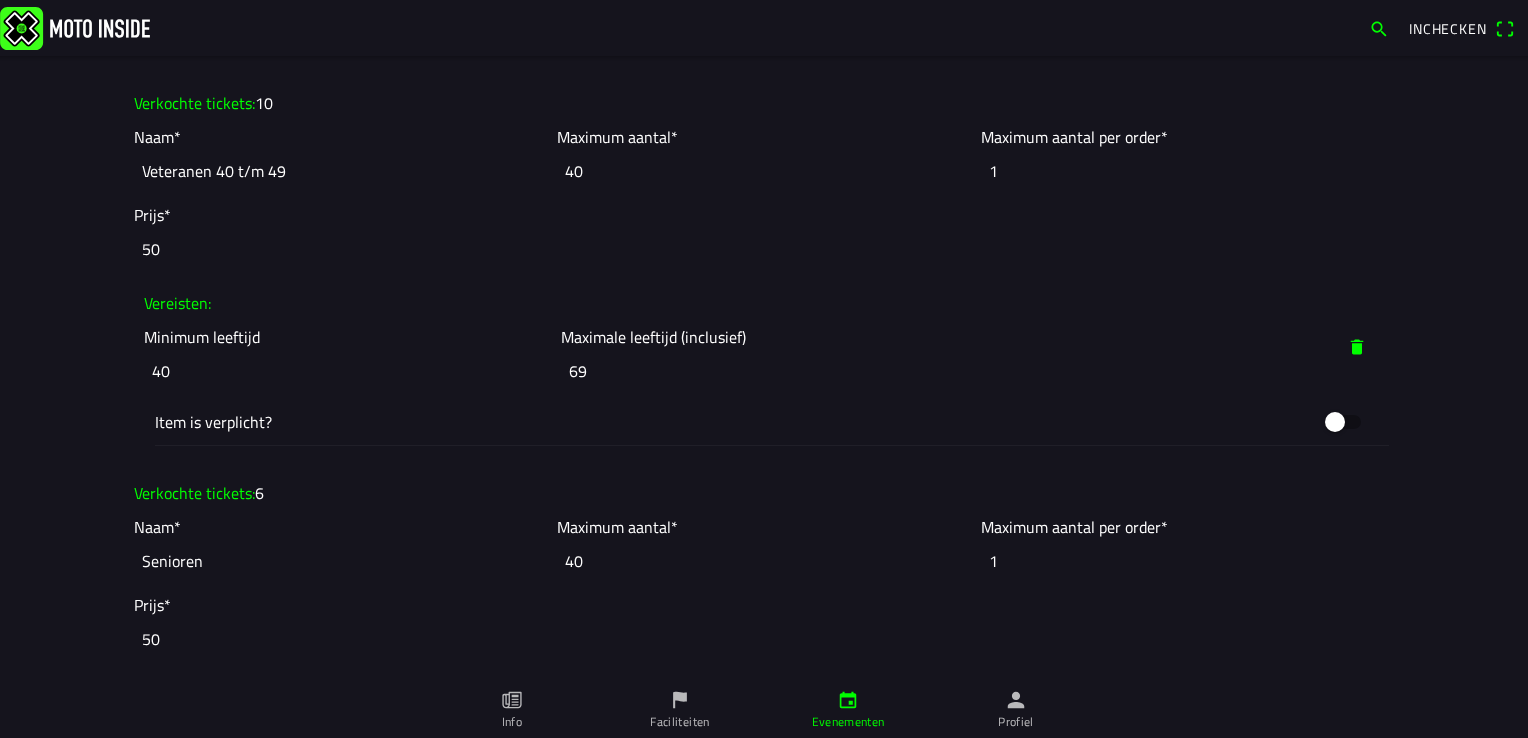 click on "69" 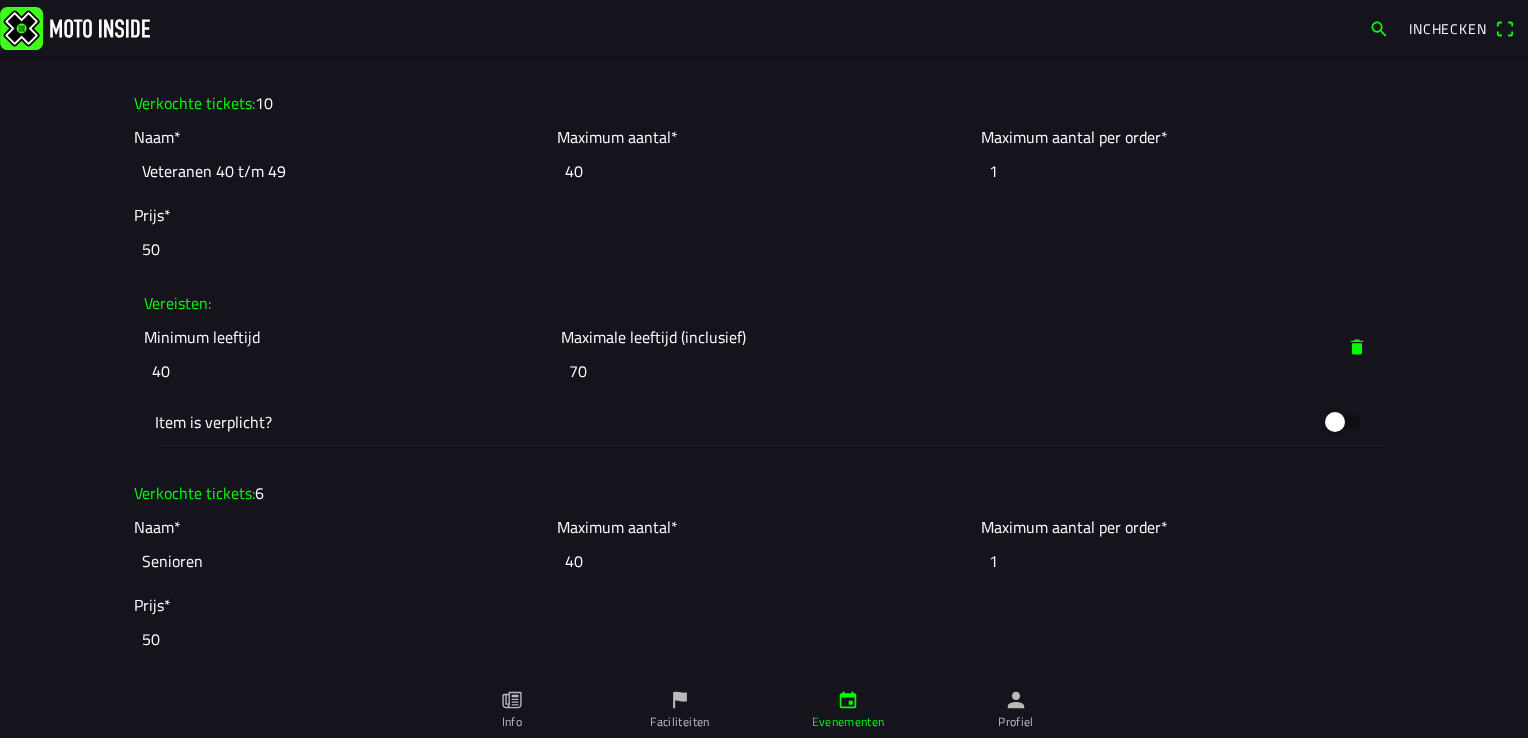 type on "70" 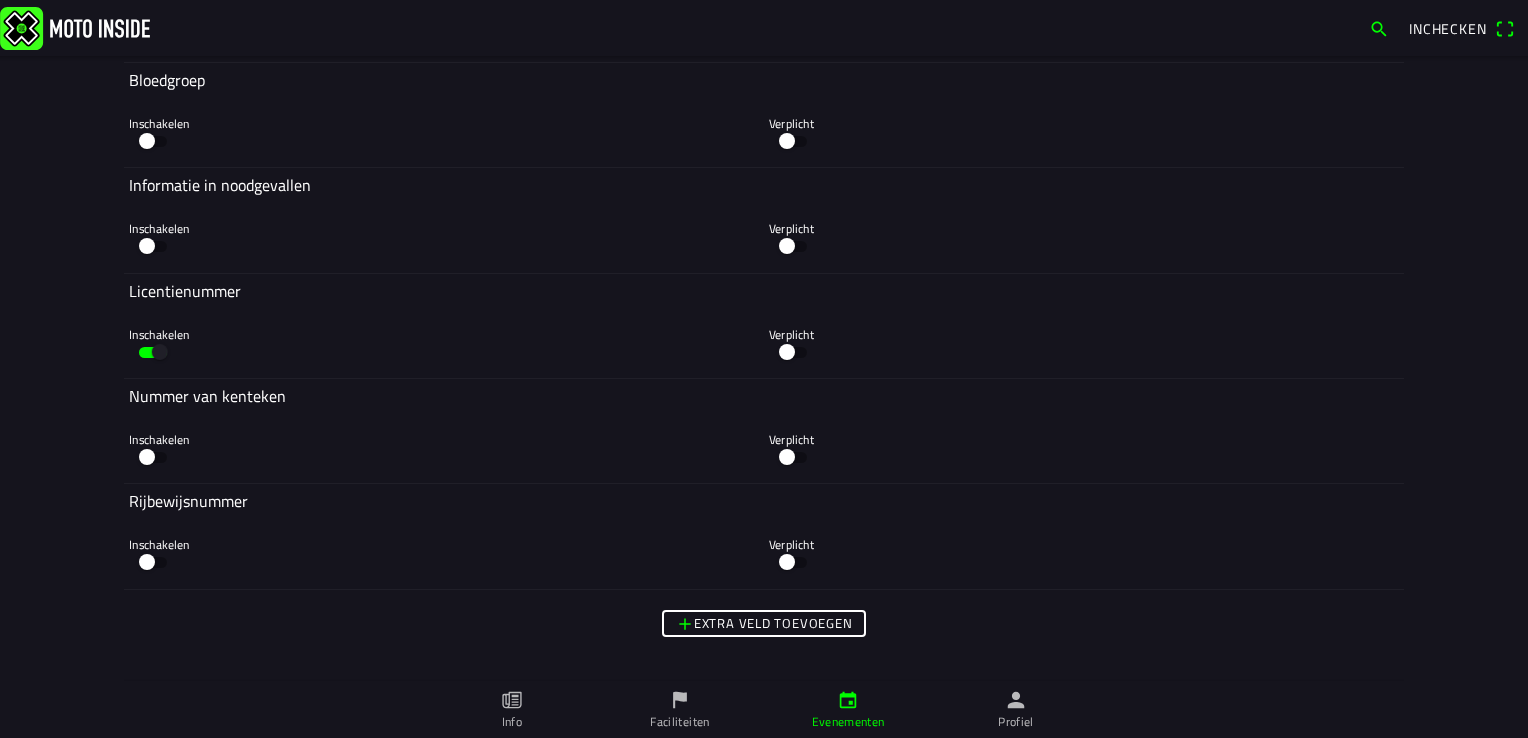 scroll, scrollTop: 11194, scrollLeft: 0, axis: vertical 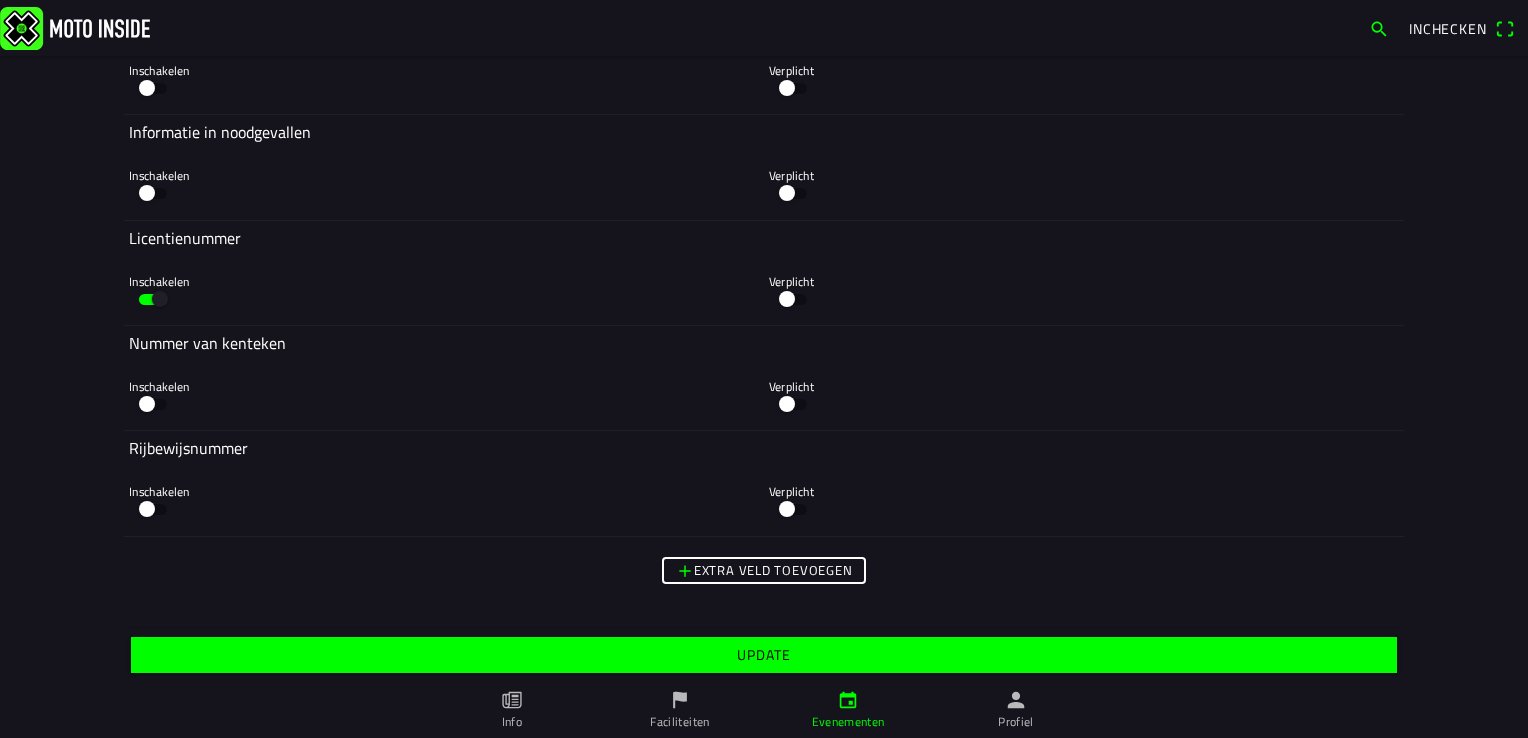 click on "Update" 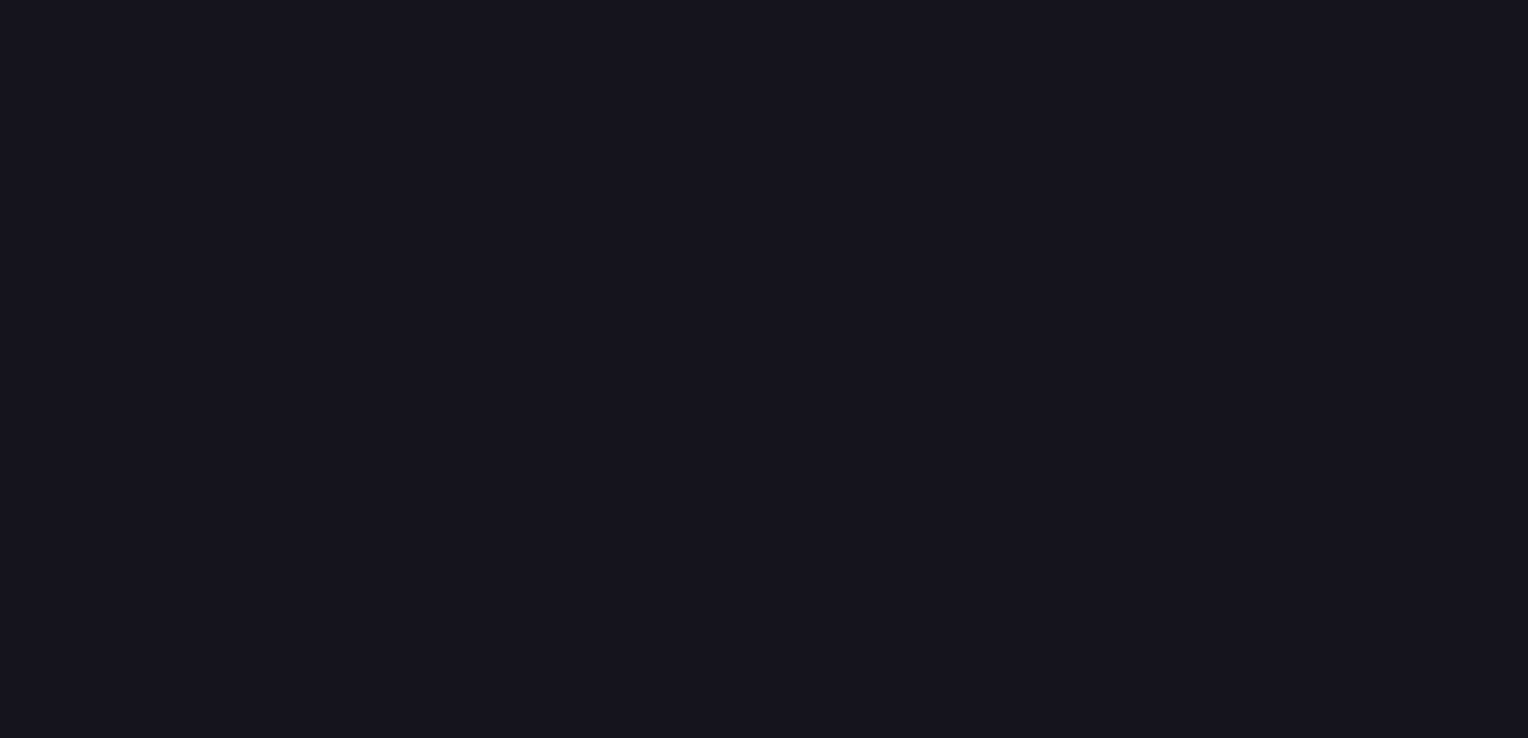 scroll, scrollTop: 0, scrollLeft: 0, axis: both 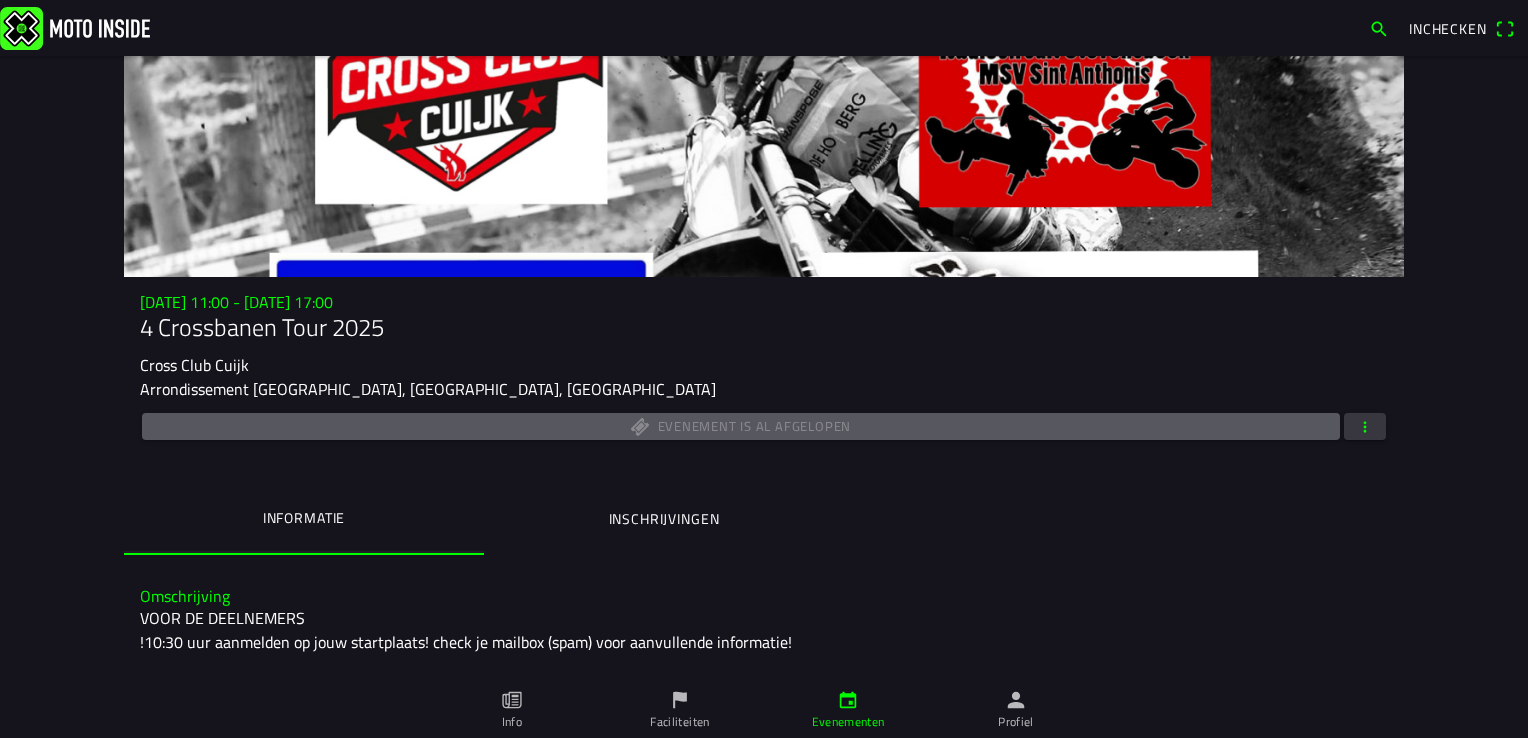 click on "Profiel" at bounding box center (1016, 710) 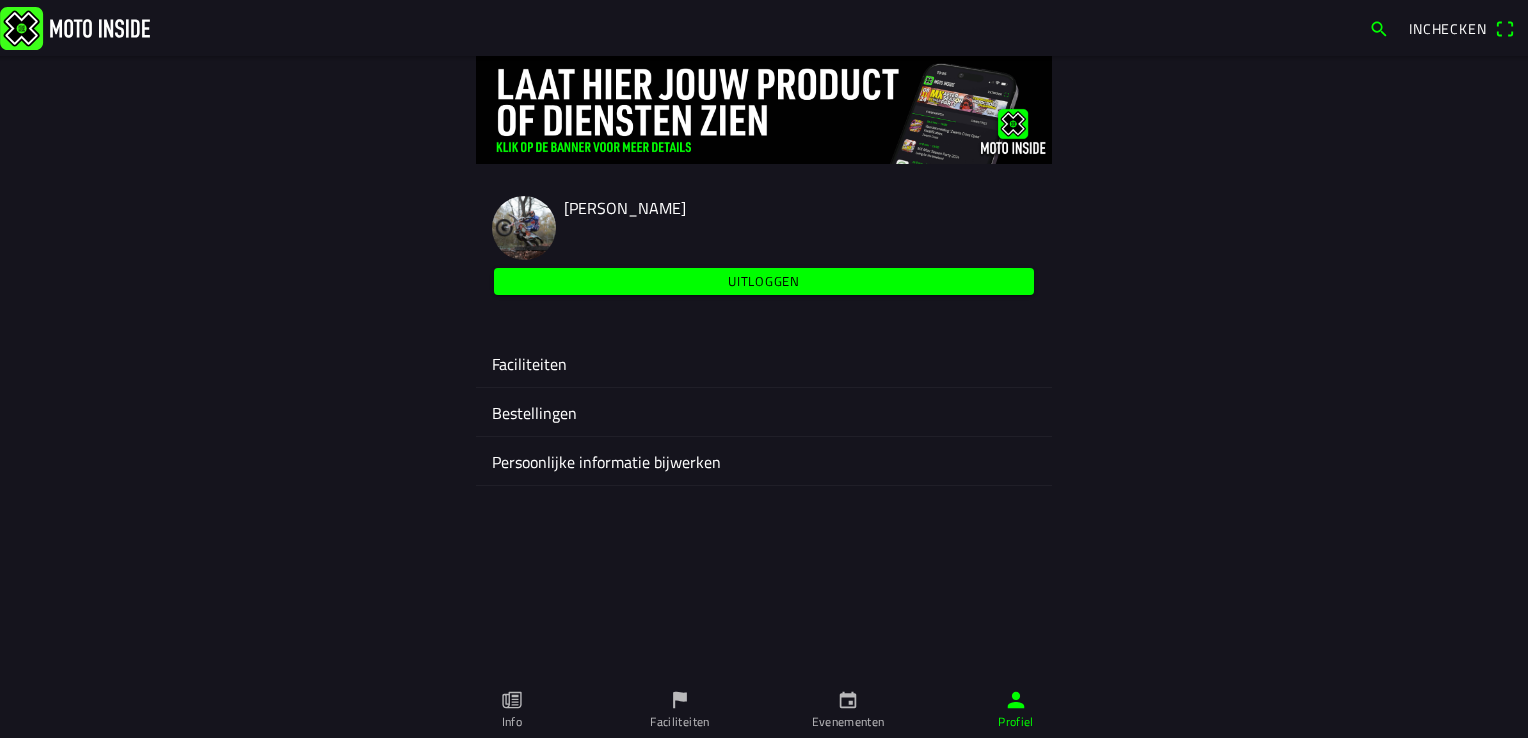 click on "Faciliteiten" 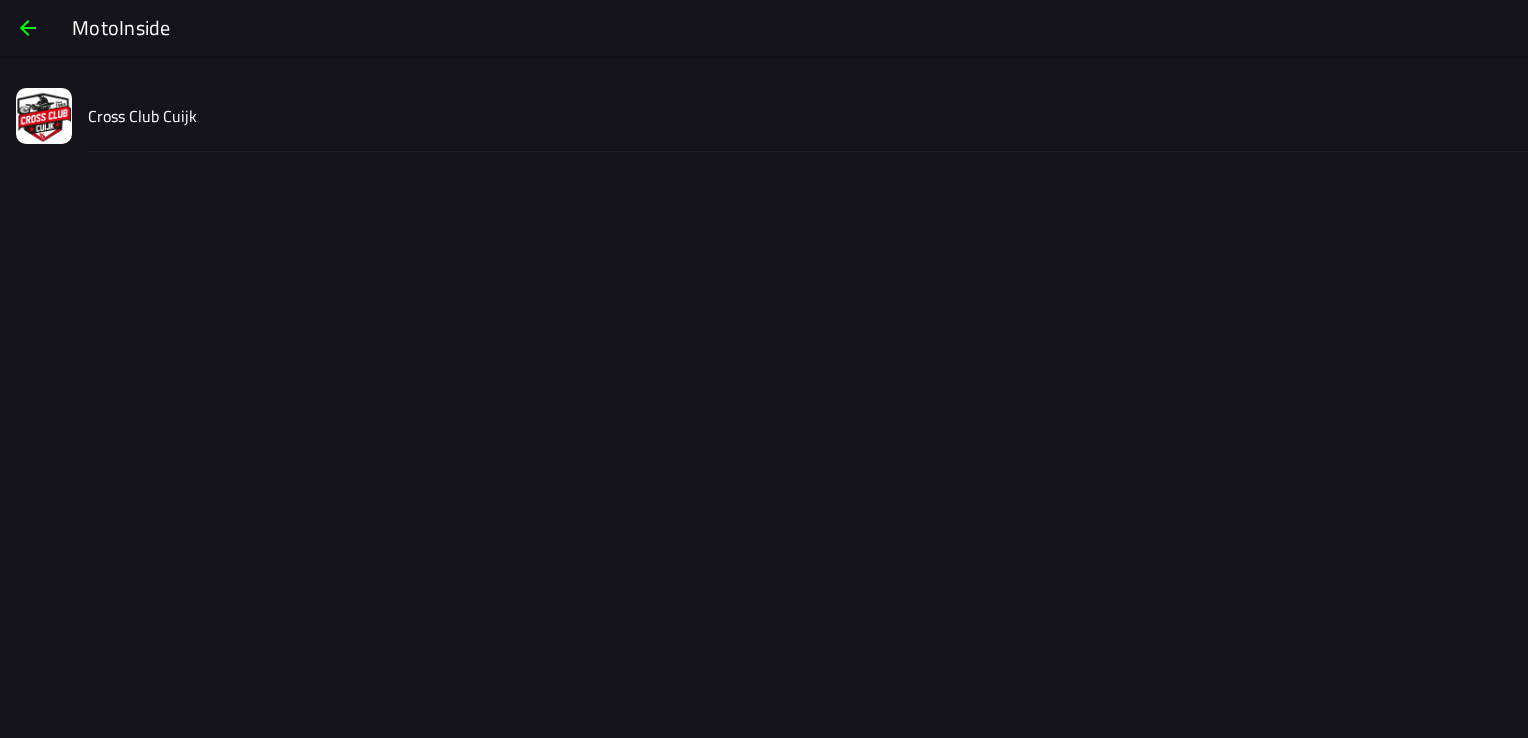click on "Cross Club Cuijk" 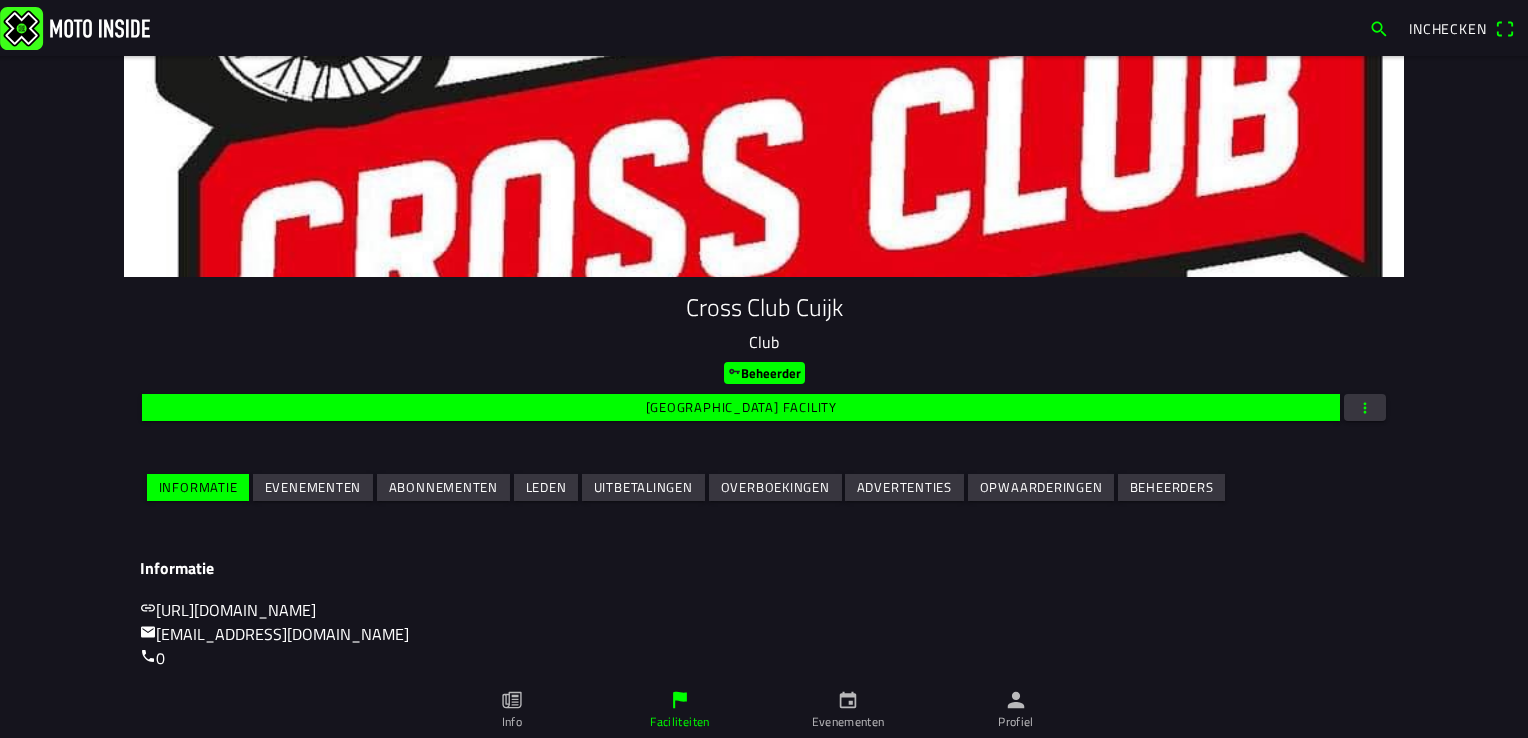 scroll, scrollTop: 100, scrollLeft: 0, axis: vertical 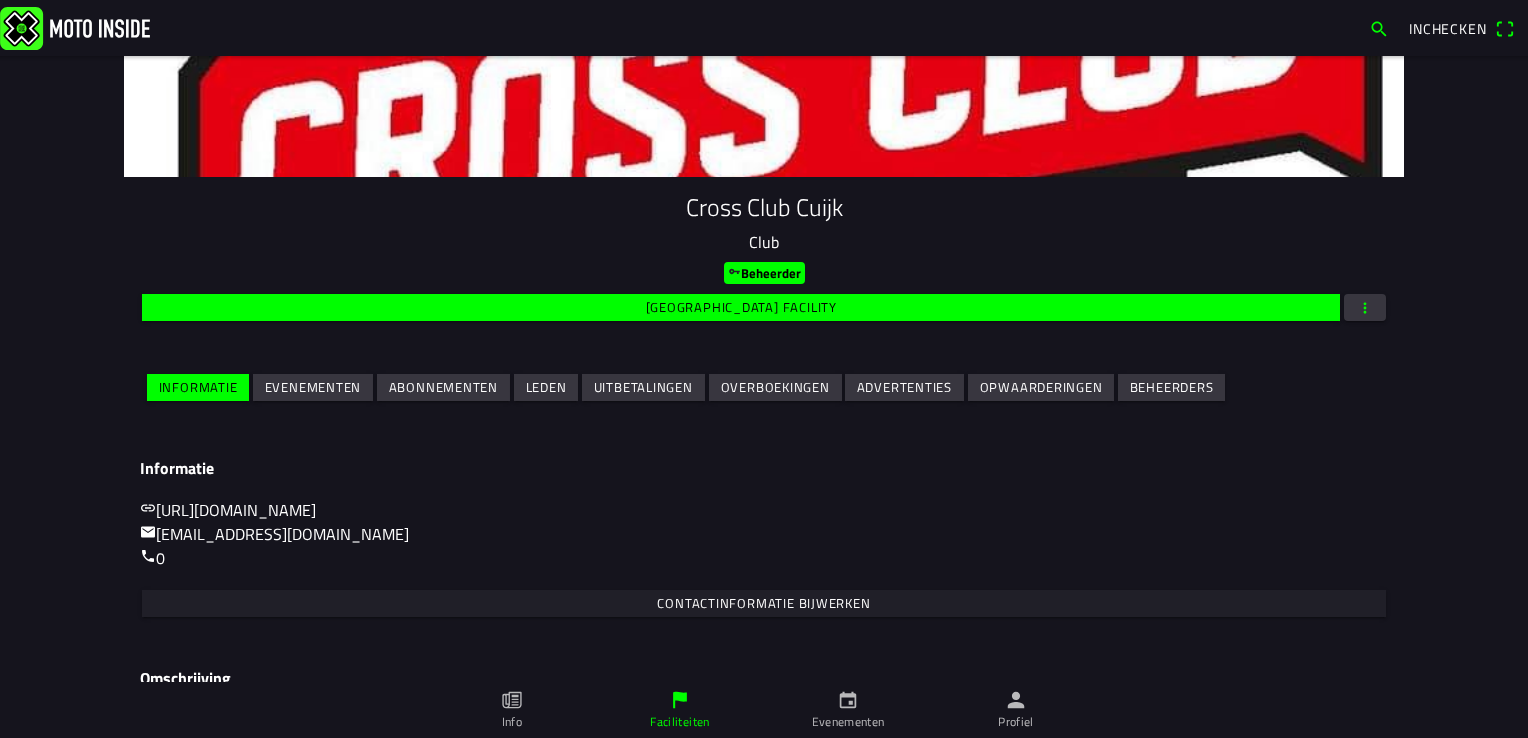 click on "Evenementen" at bounding box center [0, 0] 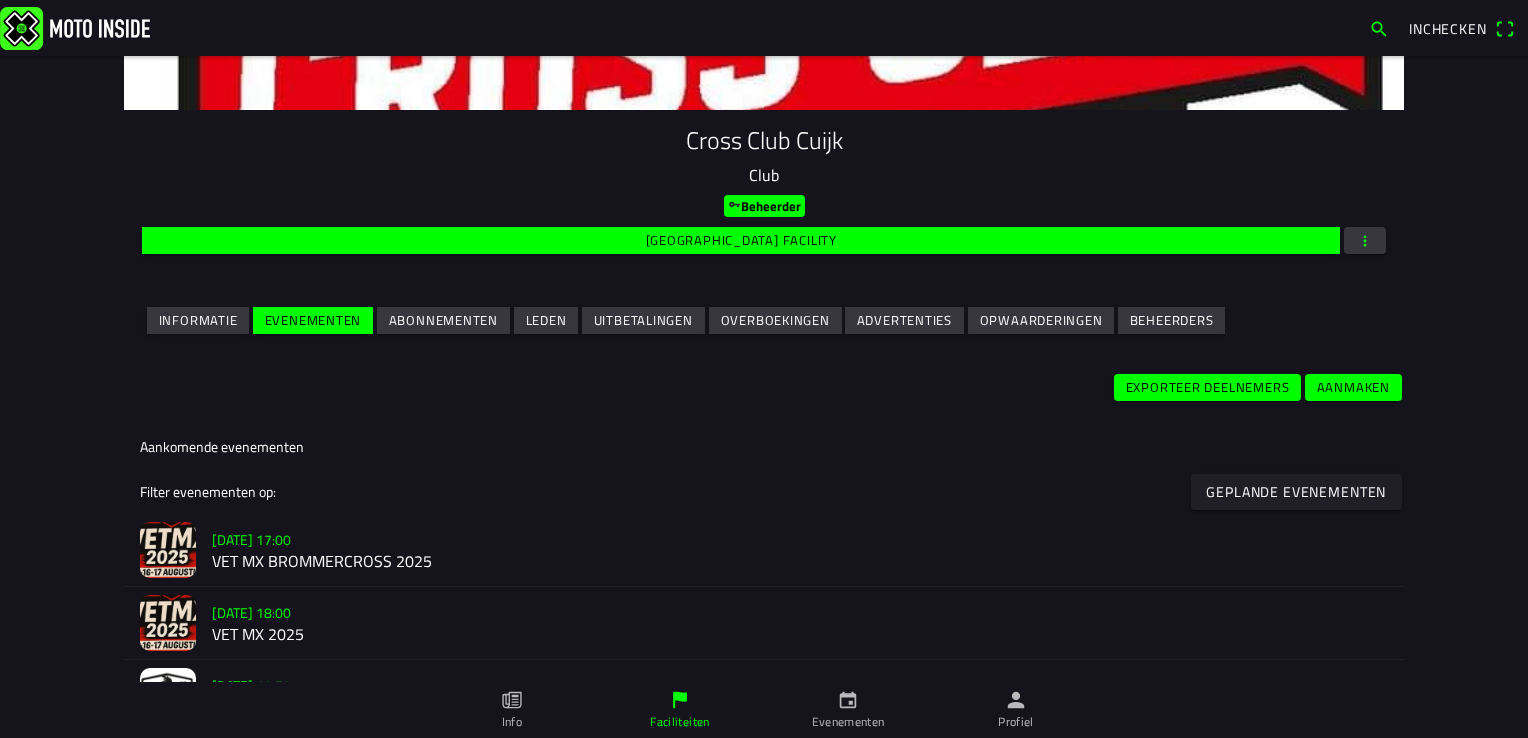 scroll, scrollTop: 400, scrollLeft: 0, axis: vertical 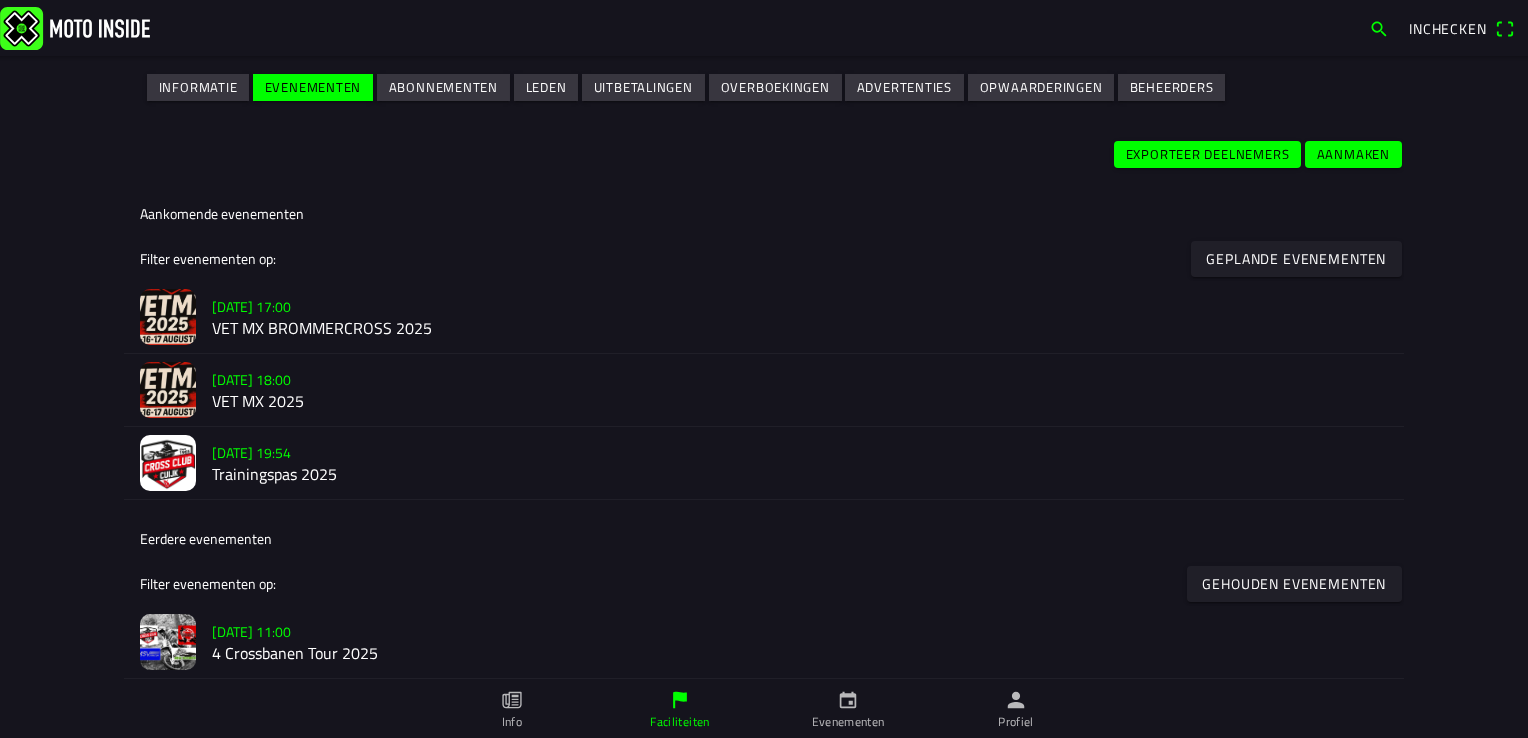 click on "[DATE] 18:00" 